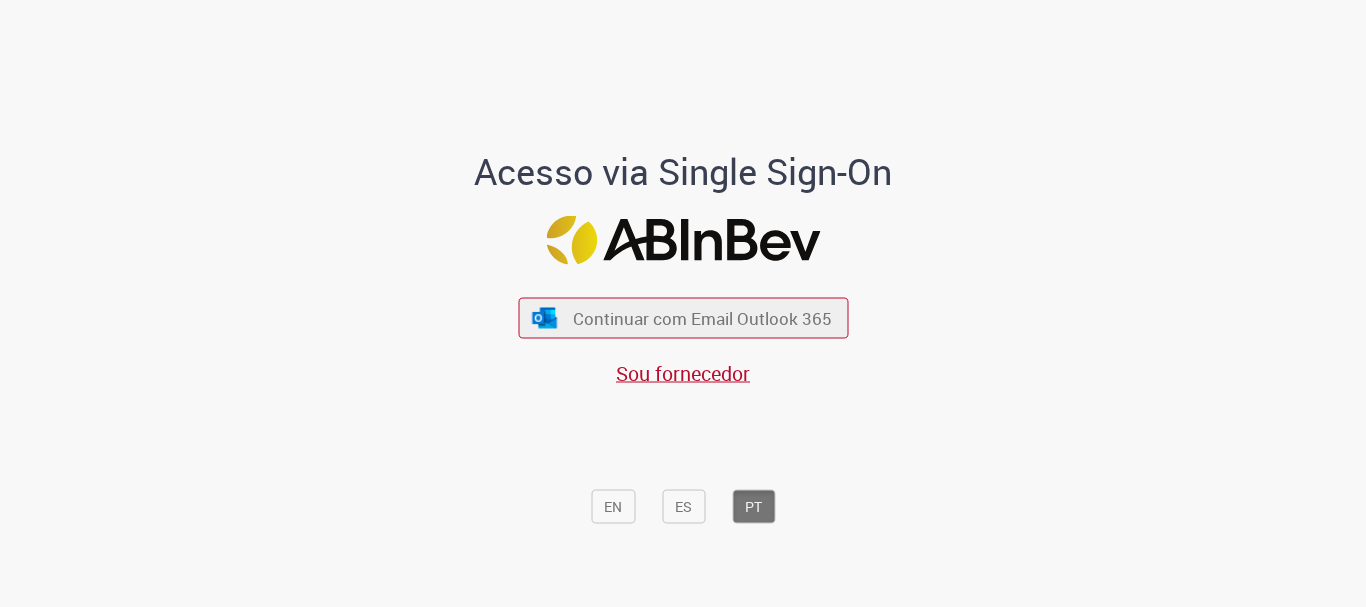 scroll, scrollTop: 0, scrollLeft: 0, axis: both 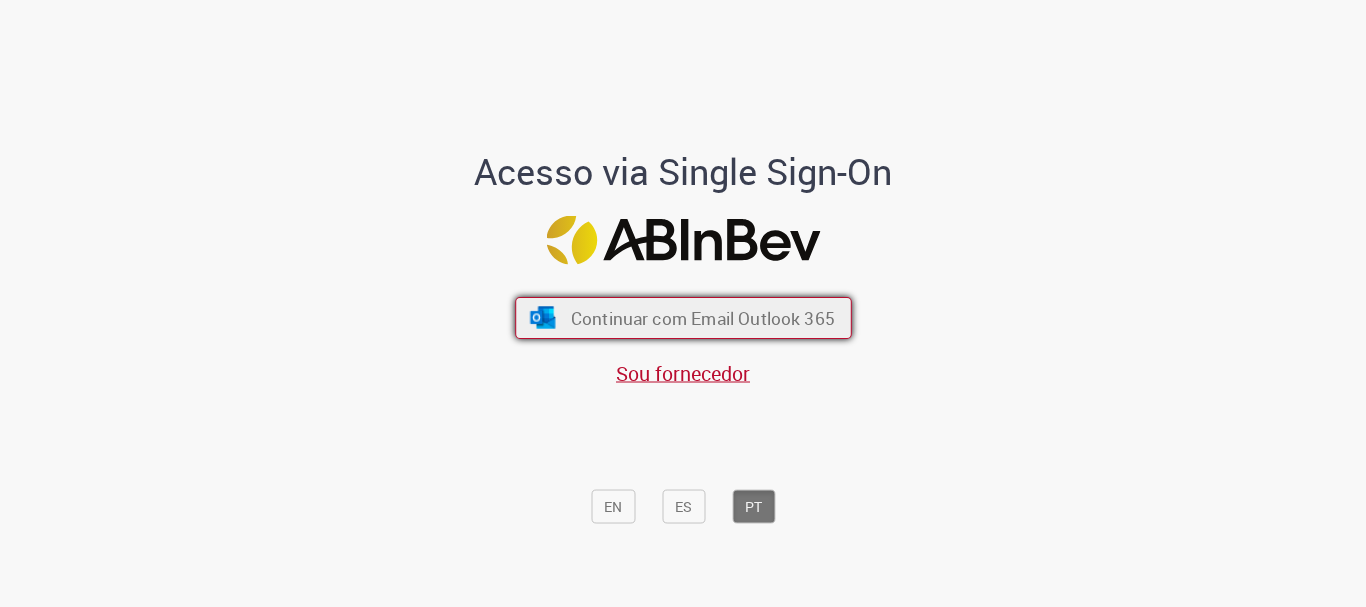 click at bounding box center (542, 318) 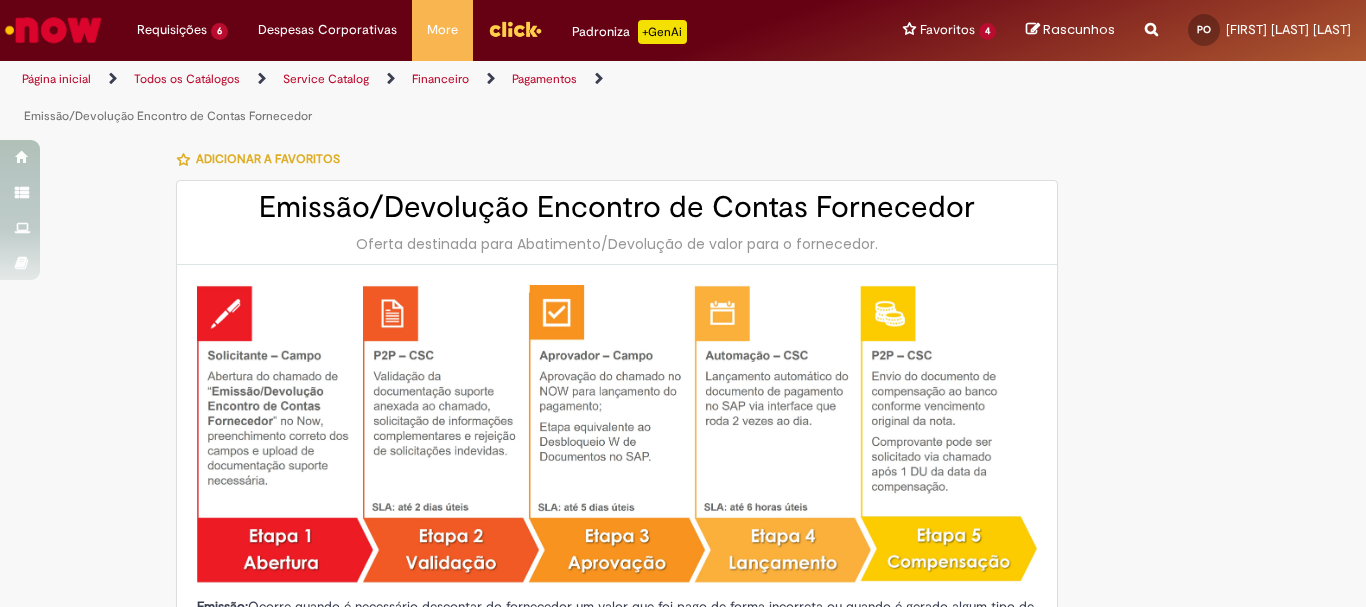 type on "********" 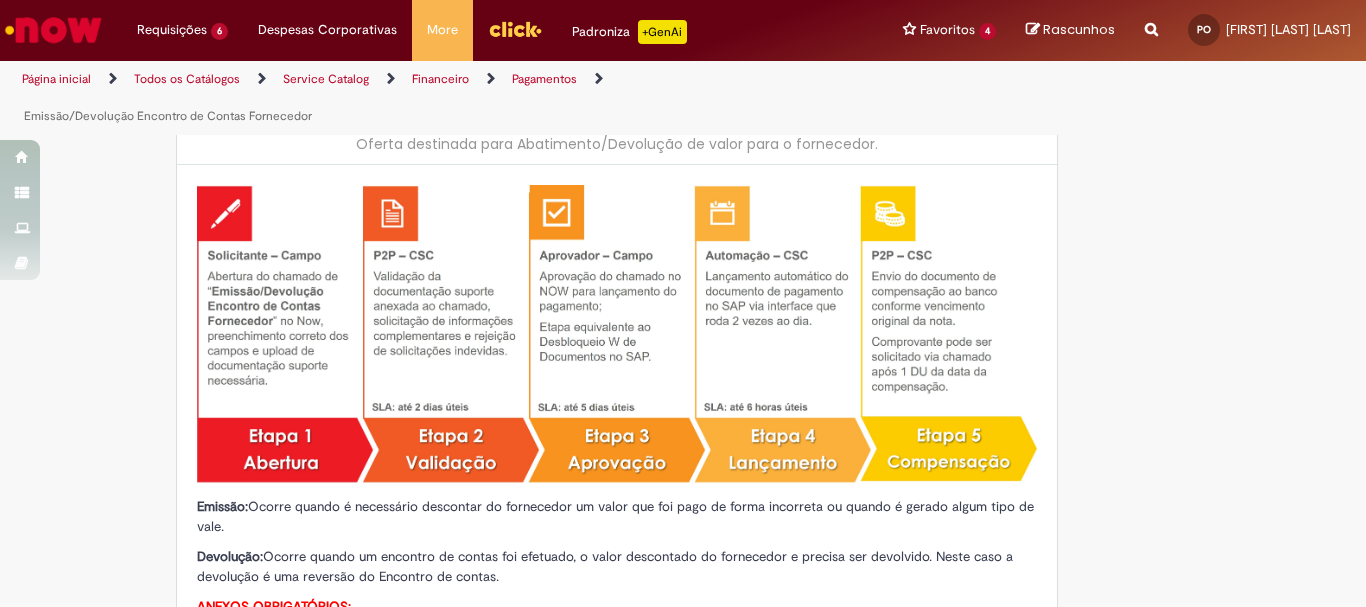 scroll, scrollTop: 0, scrollLeft: 0, axis: both 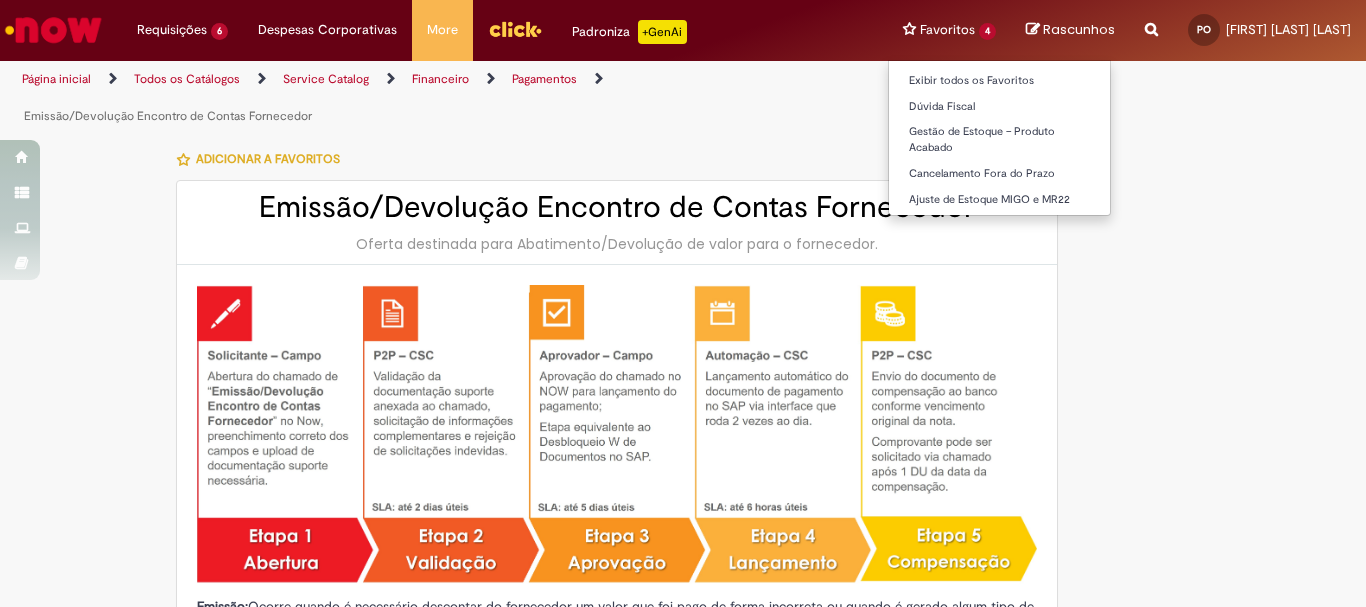 click on "Favoritos   4
Exibir todos os Favoritos
Dúvida Fiscal
Gestão de Estoque – Produto Acabado
Cancelamento Fora do Prazo
Ajuste de Estoque MIGO e MR22" at bounding box center [949, 30] 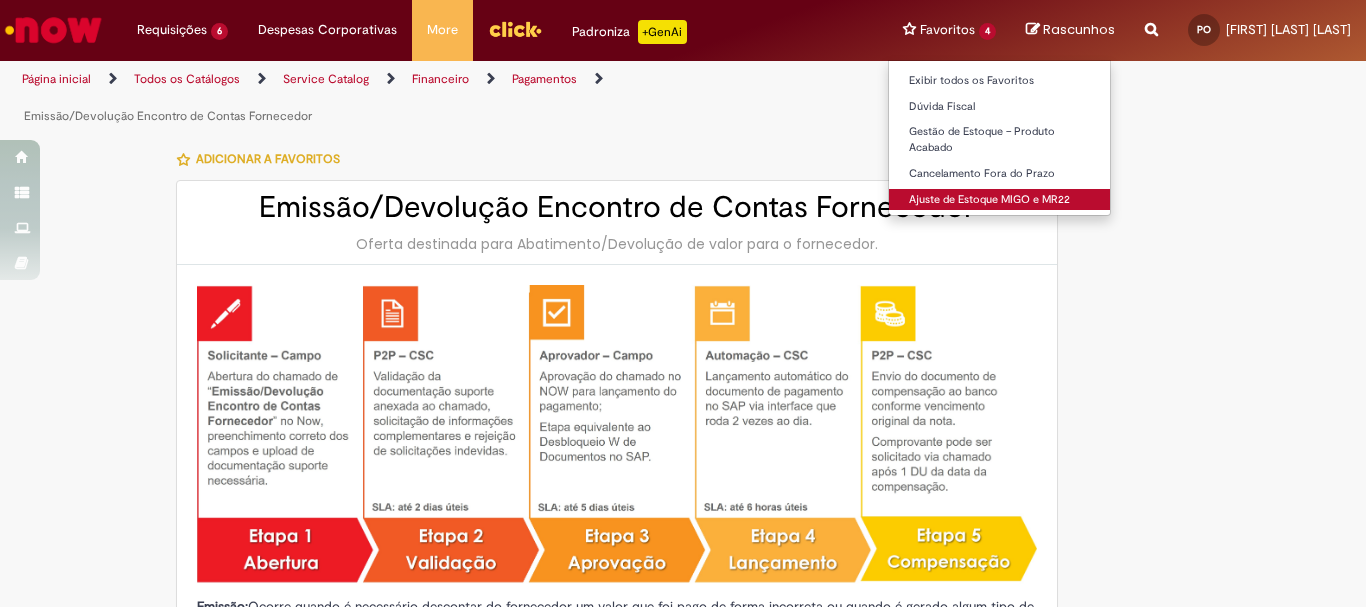 click on "Ajuste de Estoque MIGO e MR22" at bounding box center (999, 200) 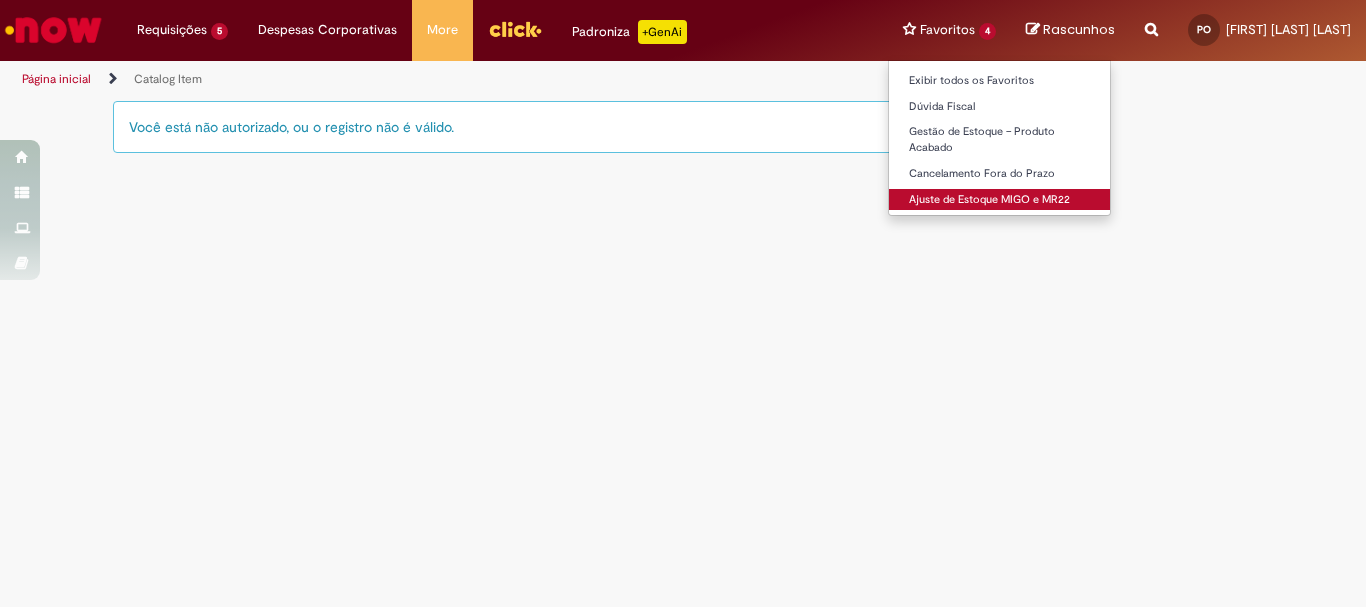 drag, startPoint x: 902, startPoint y: 194, endPoint x: 933, endPoint y: 190, distance: 31.257 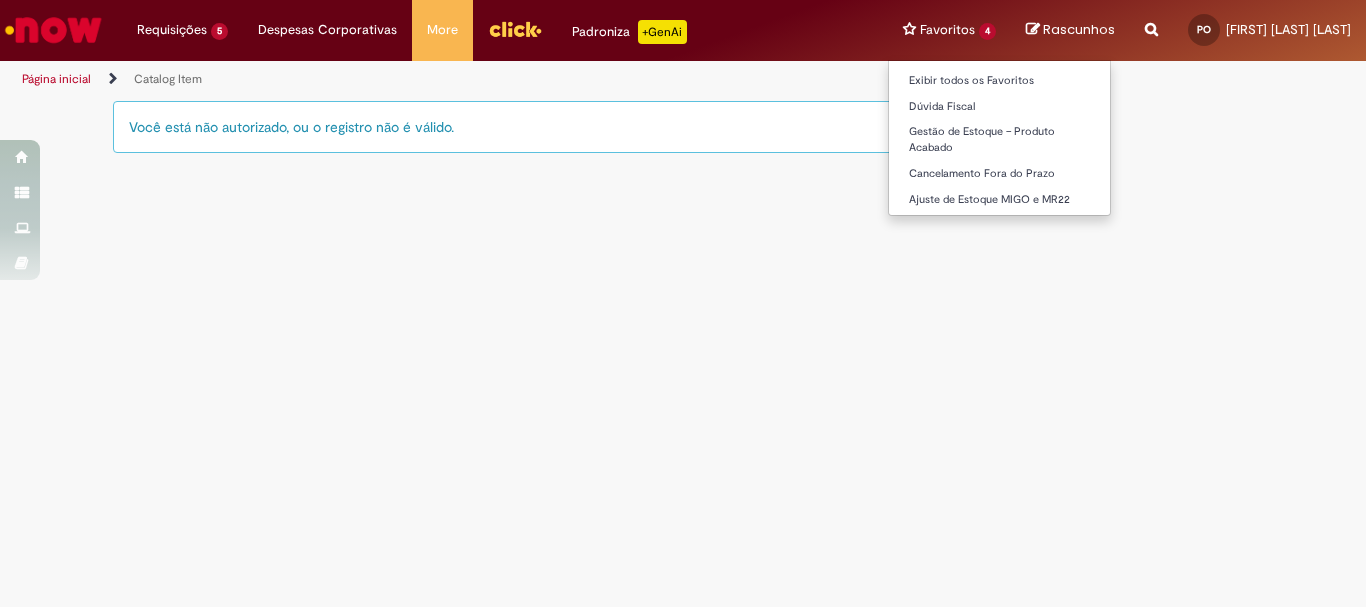 click on "Favoritos   4
Exibir todos os Favoritos
Dúvida Fiscal
Gestão de Estoque – Produto Acabado
Cancelamento Fora do Prazo
Ajuste de Estoque MIGO e MR22" at bounding box center [949, 30] 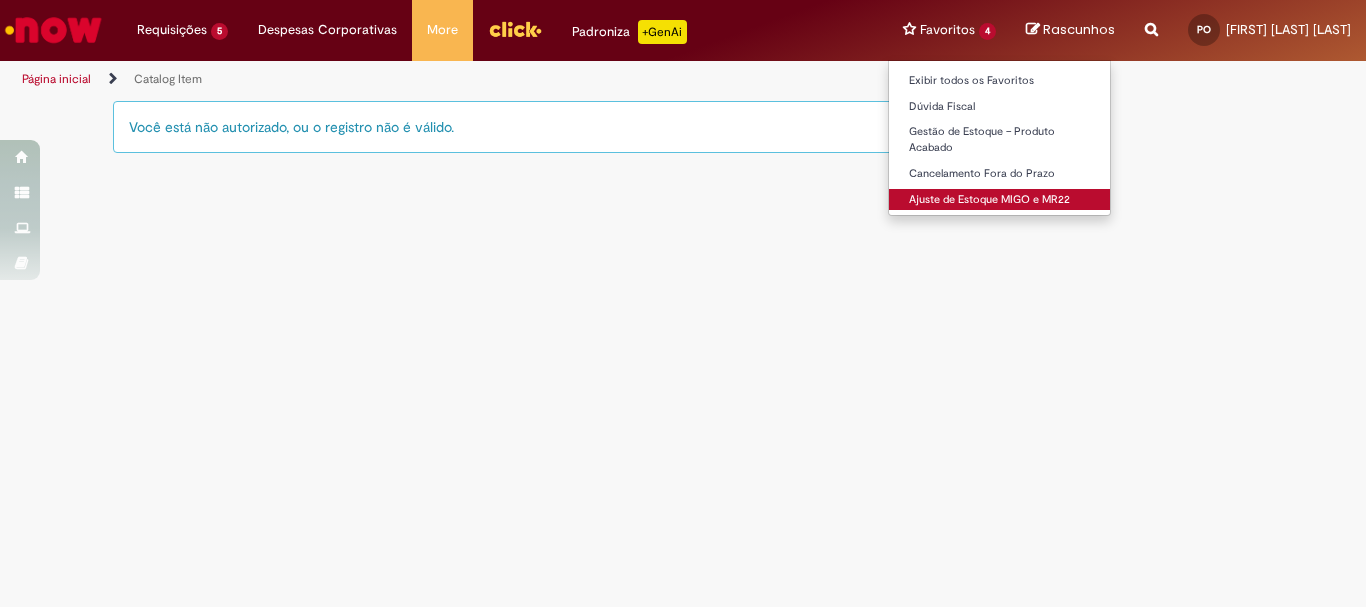 click on "Ajuste de Estoque MIGO e MR22" at bounding box center (999, 200) 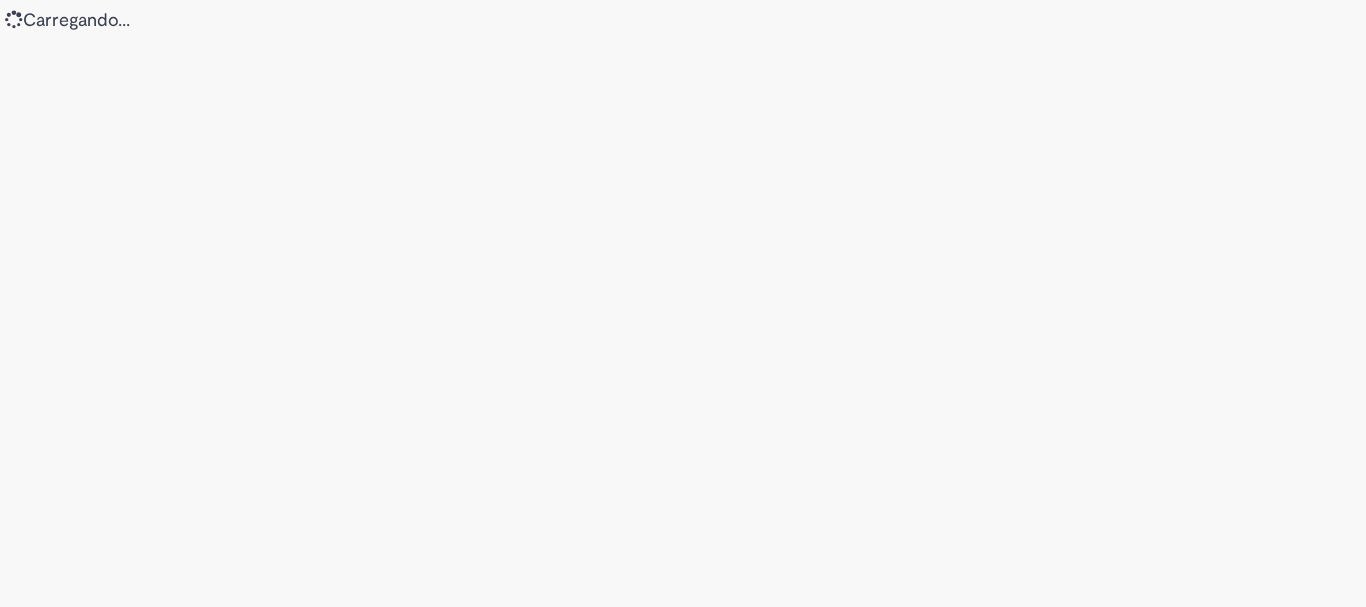 scroll, scrollTop: 0, scrollLeft: 0, axis: both 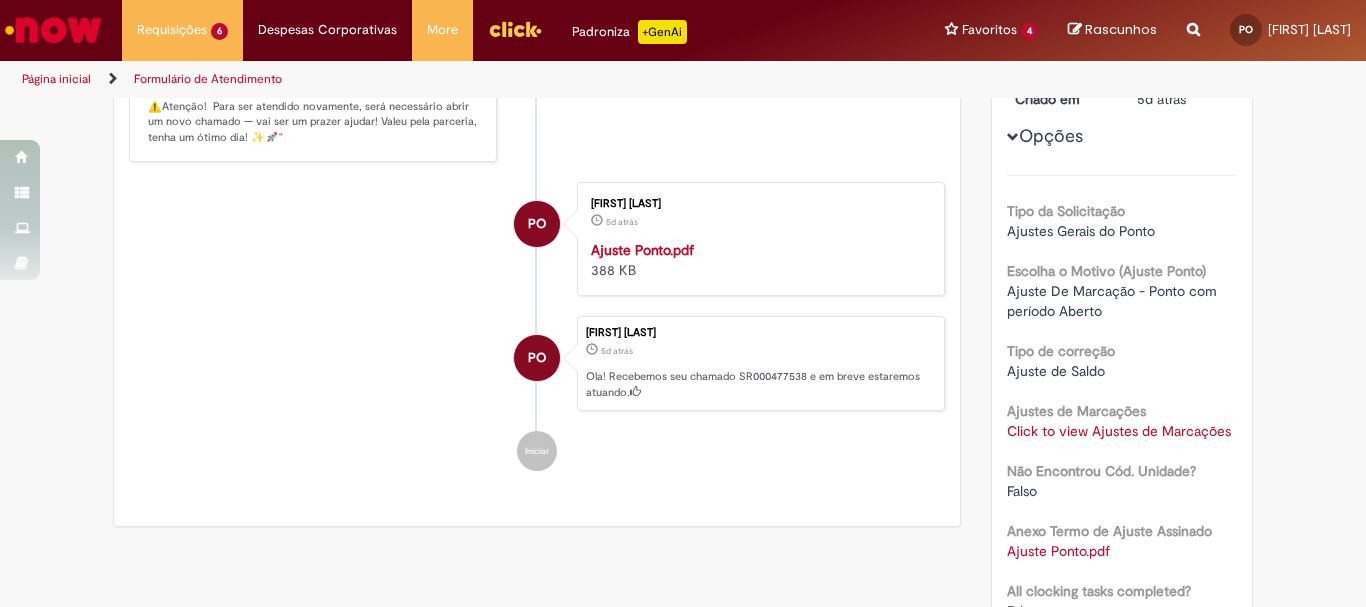 click on "Click to view Ajustes de Marcações" at bounding box center [1119, 431] 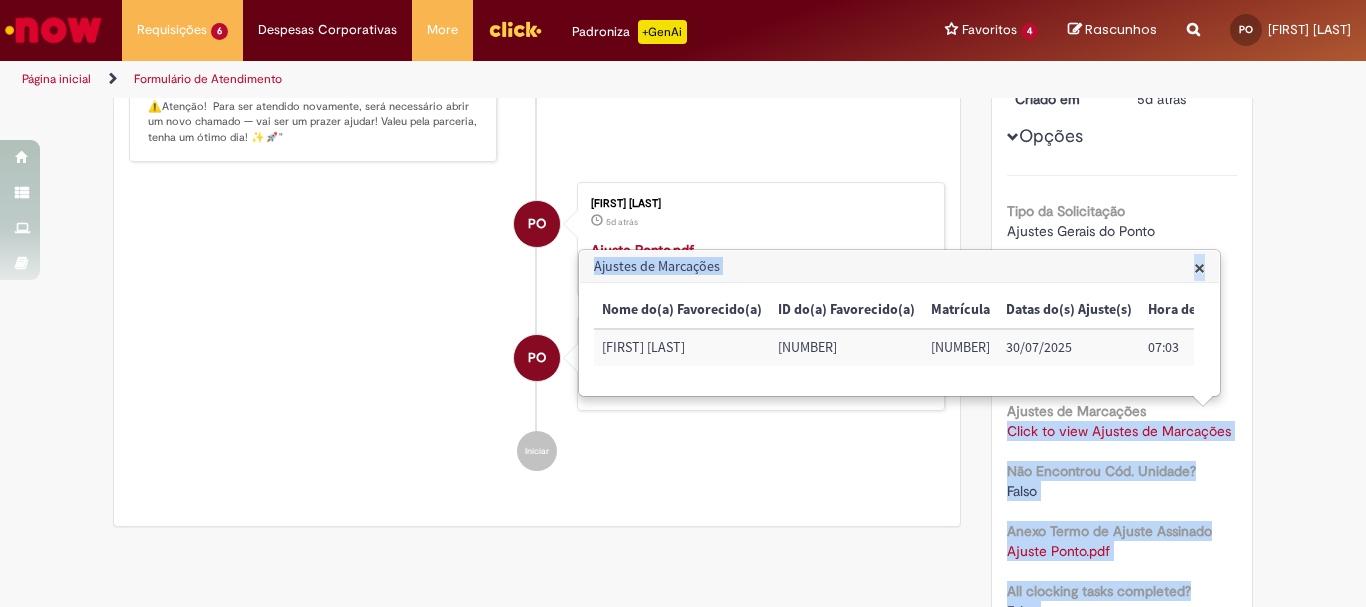 drag, startPoint x: 792, startPoint y: 391, endPoint x: 992, endPoint y: 429, distance: 203.57799 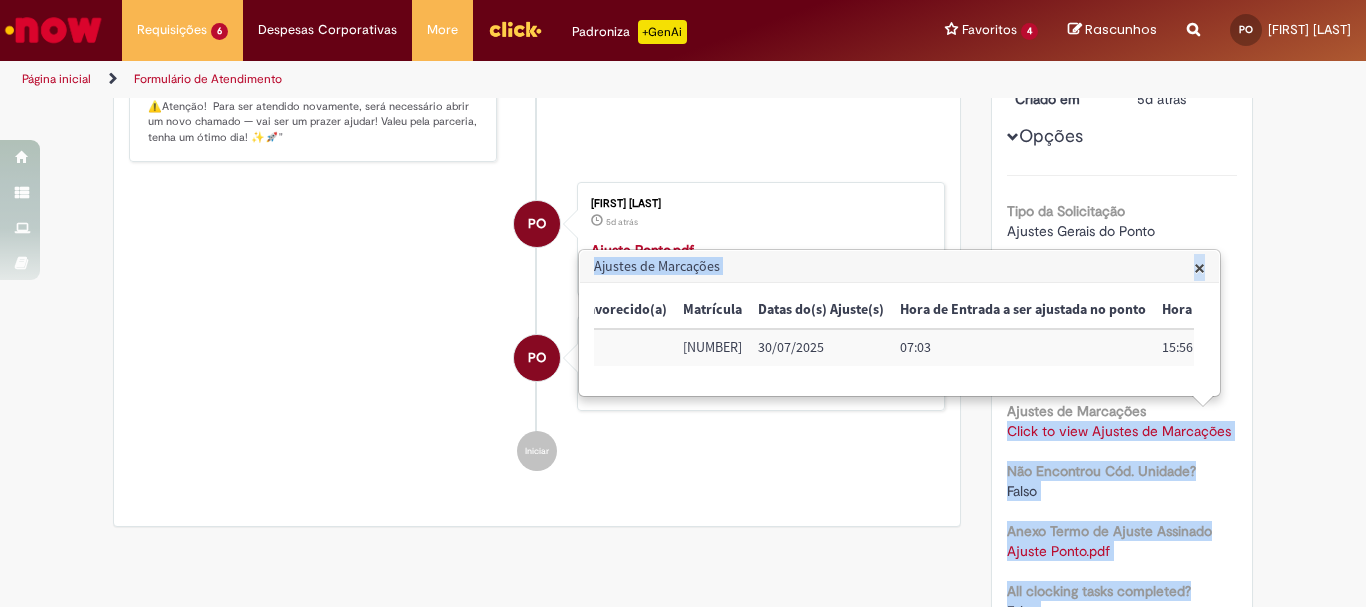 scroll, scrollTop: 0, scrollLeft: 252, axis: horizontal 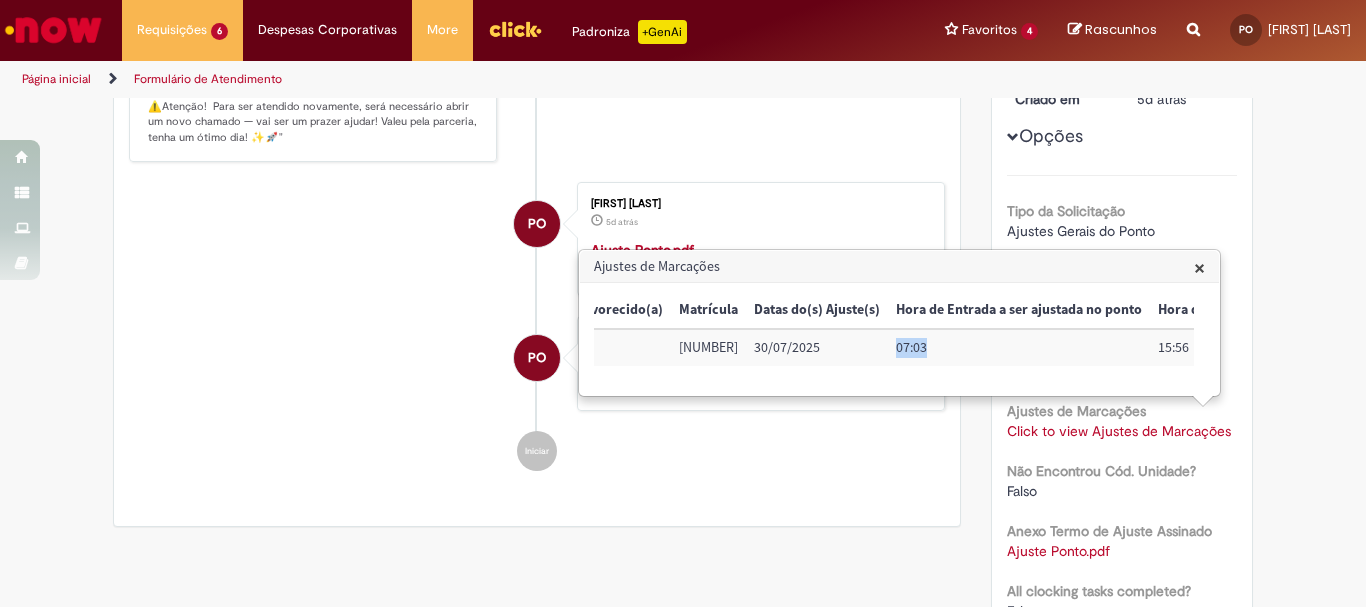 drag, startPoint x: 892, startPoint y: 343, endPoint x: 972, endPoint y: 364, distance: 82.710335 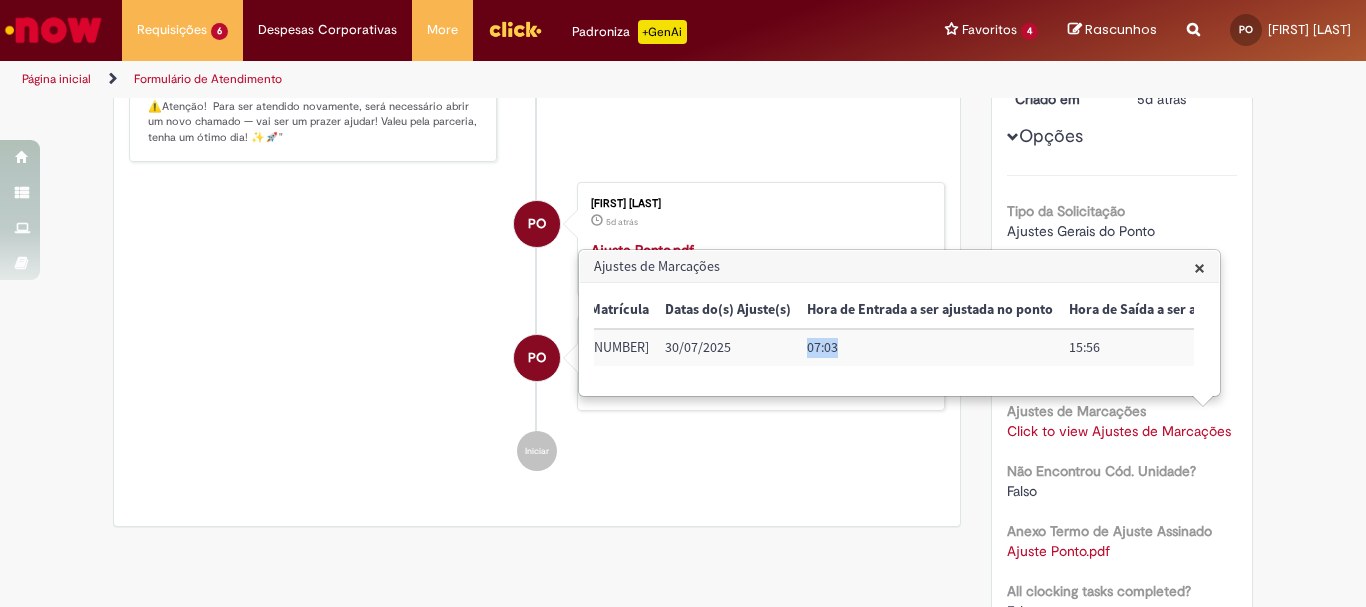 scroll, scrollTop: 0, scrollLeft: 451, axis: horizontal 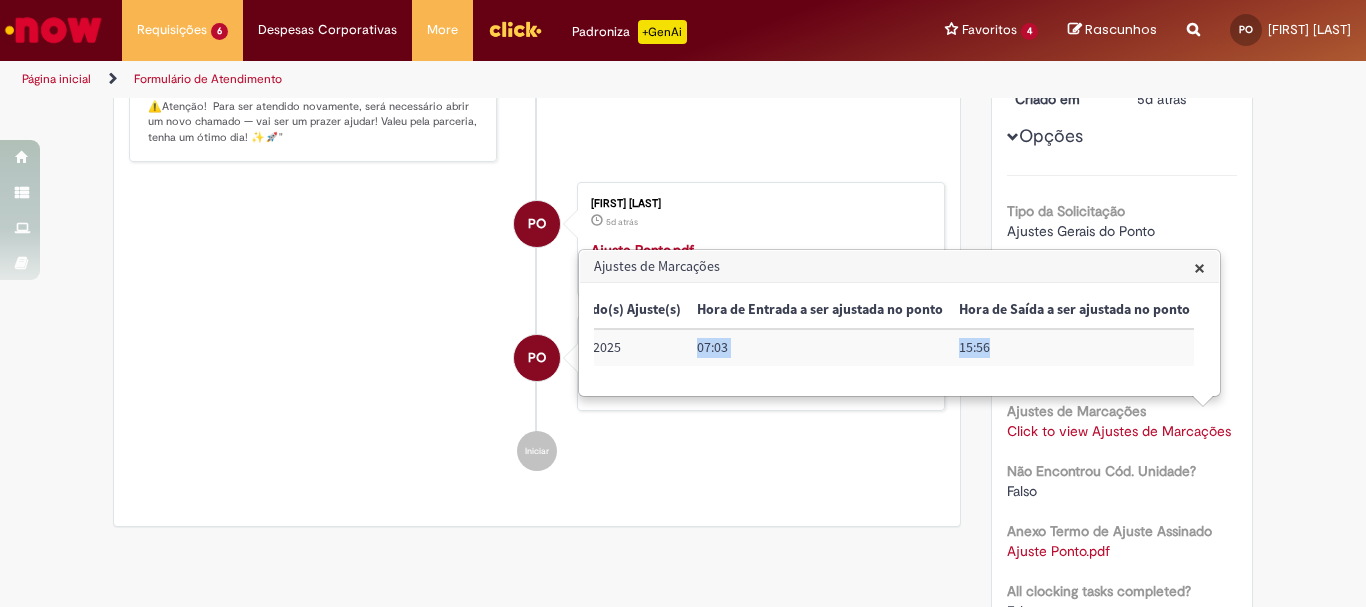 drag, startPoint x: 969, startPoint y: 346, endPoint x: 675, endPoint y: 335, distance: 294.20572 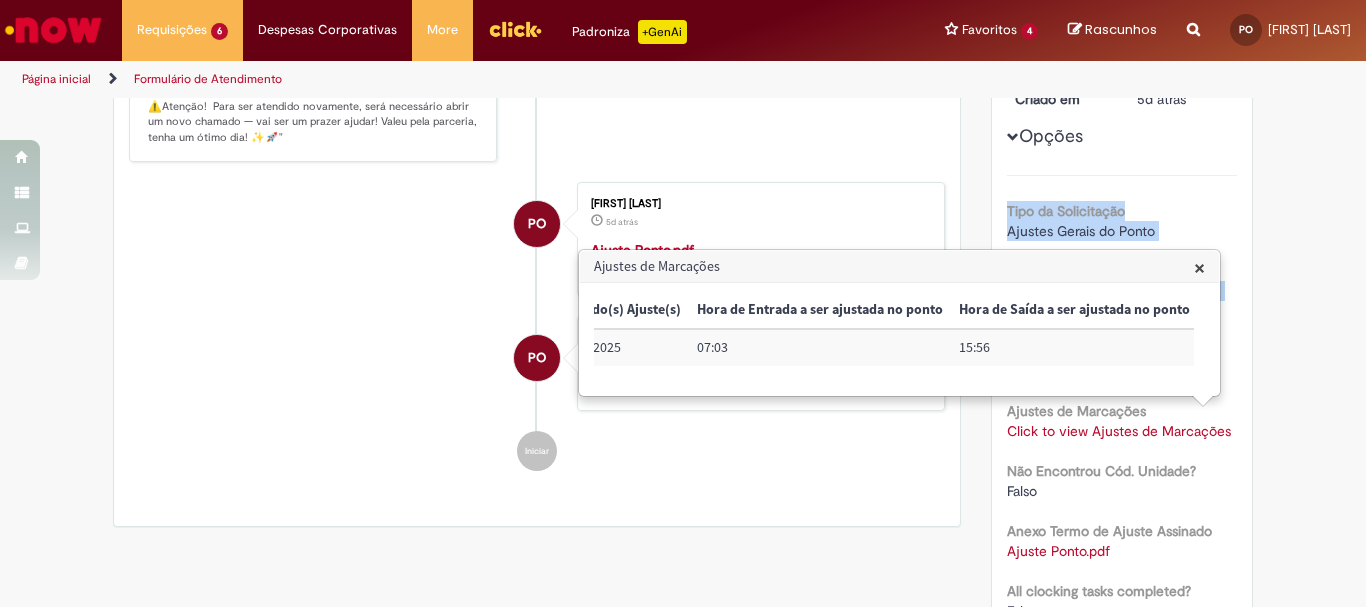 drag, startPoint x: 1350, startPoint y: 358, endPoint x: 1346, endPoint y: 126, distance: 232.03448 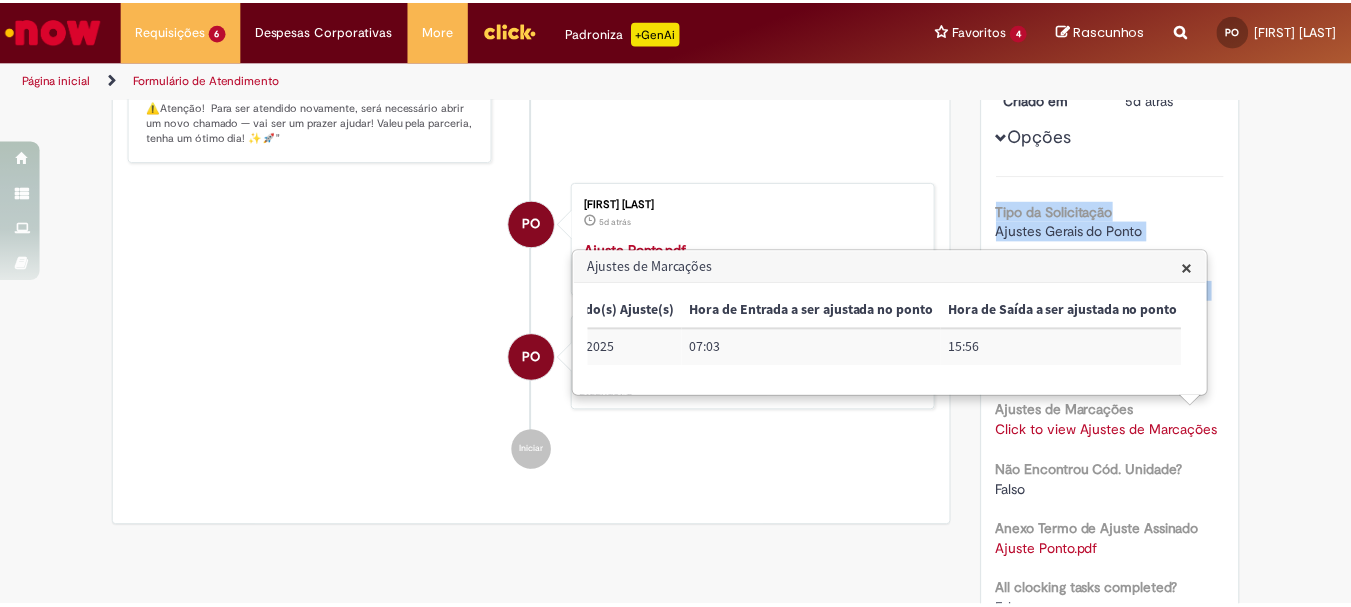 scroll, scrollTop: 0, scrollLeft: 0, axis: both 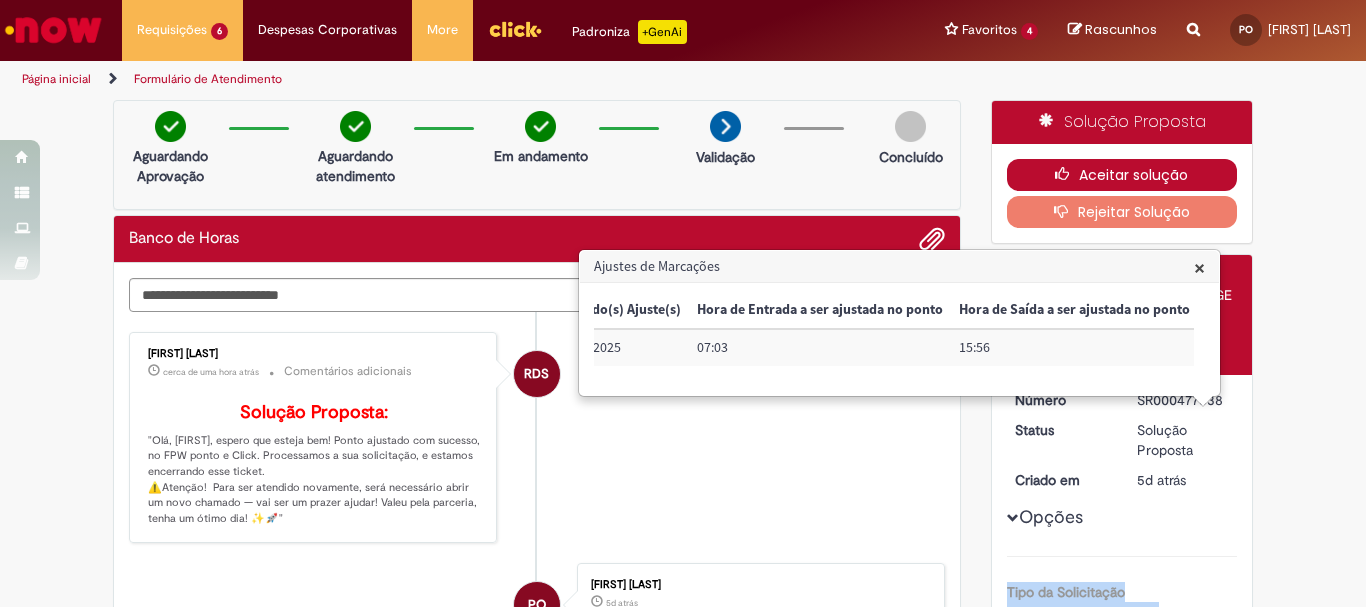 click on "Aceitar solução" at bounding box center [1122, 175] 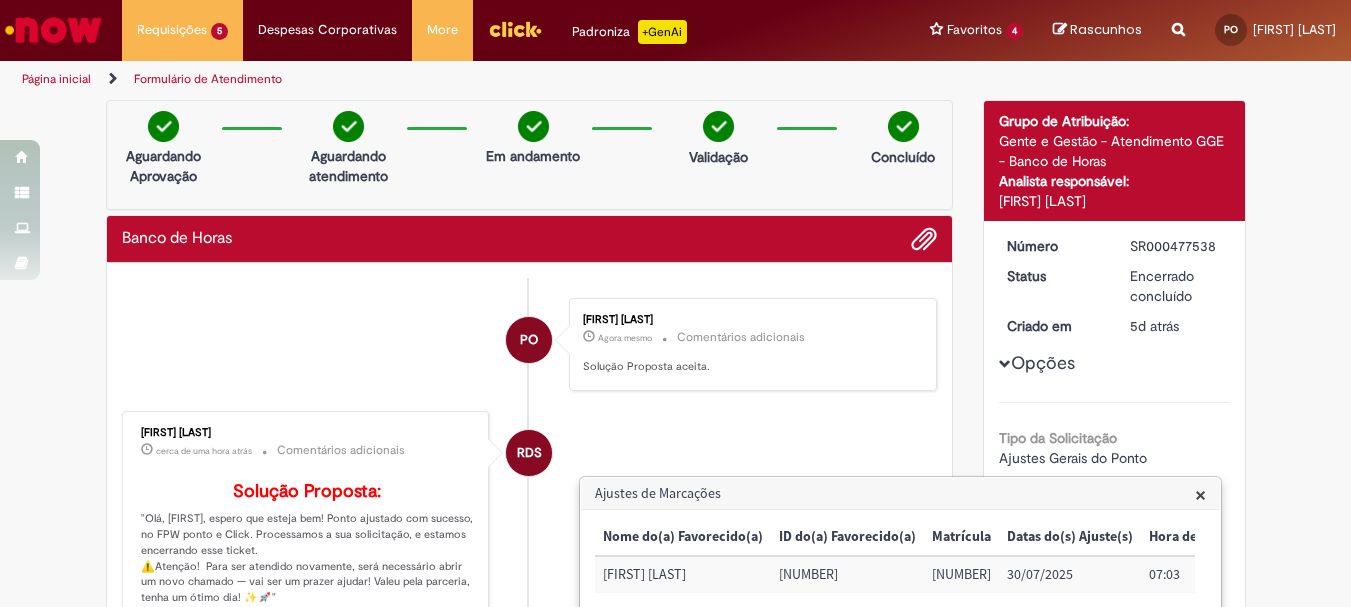 click on "×" at bounding box center (1200, 494) 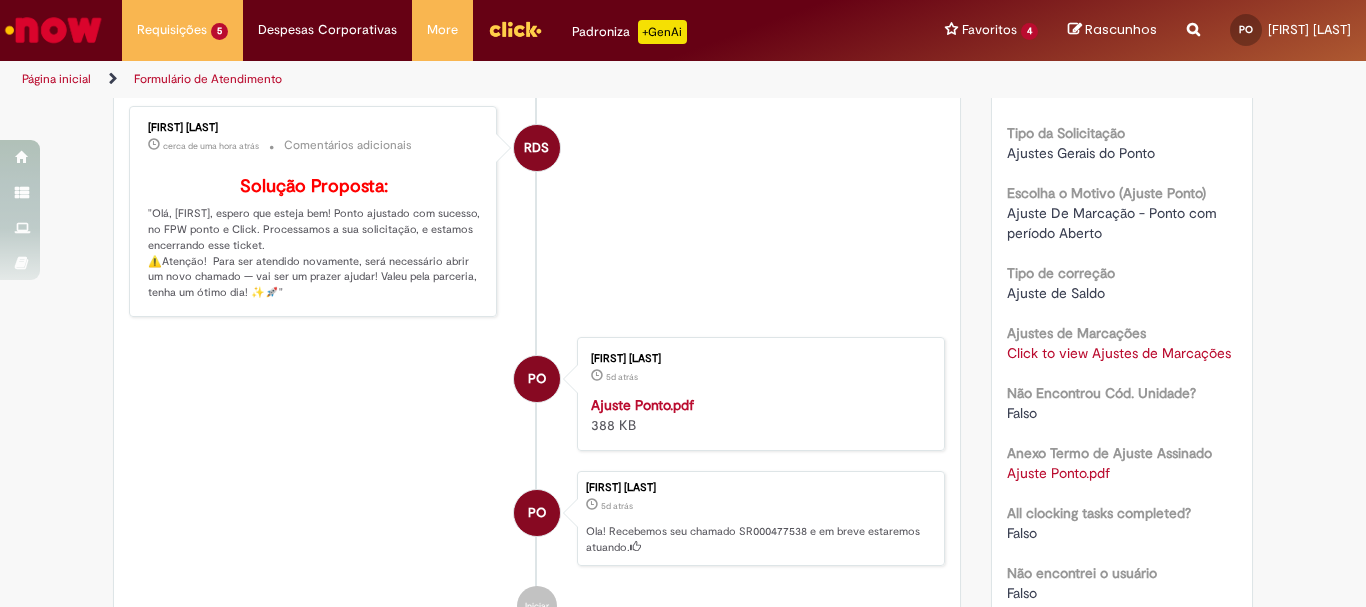 scroll, scrollTop: 0, scrollLeft: 0, axis: both 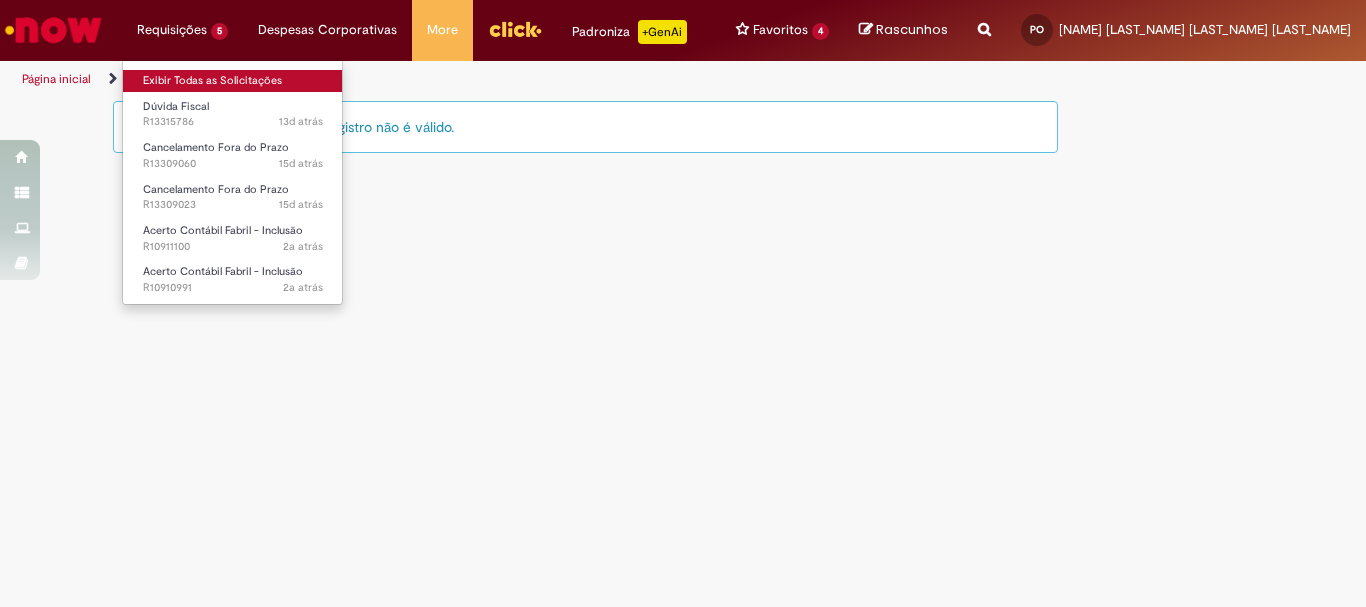 click on "Exibir Todas as Solicitações" at bounding box center (233, 81) 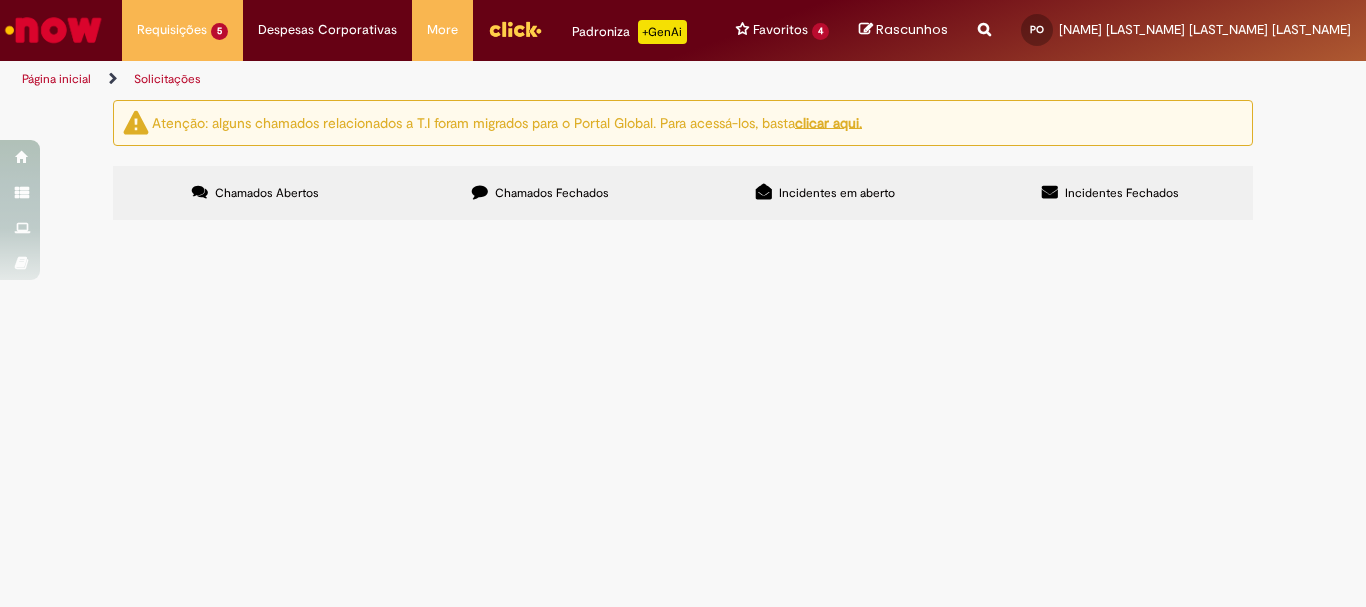 click on "Chamados Fechados" at bounding box center [552, 193] 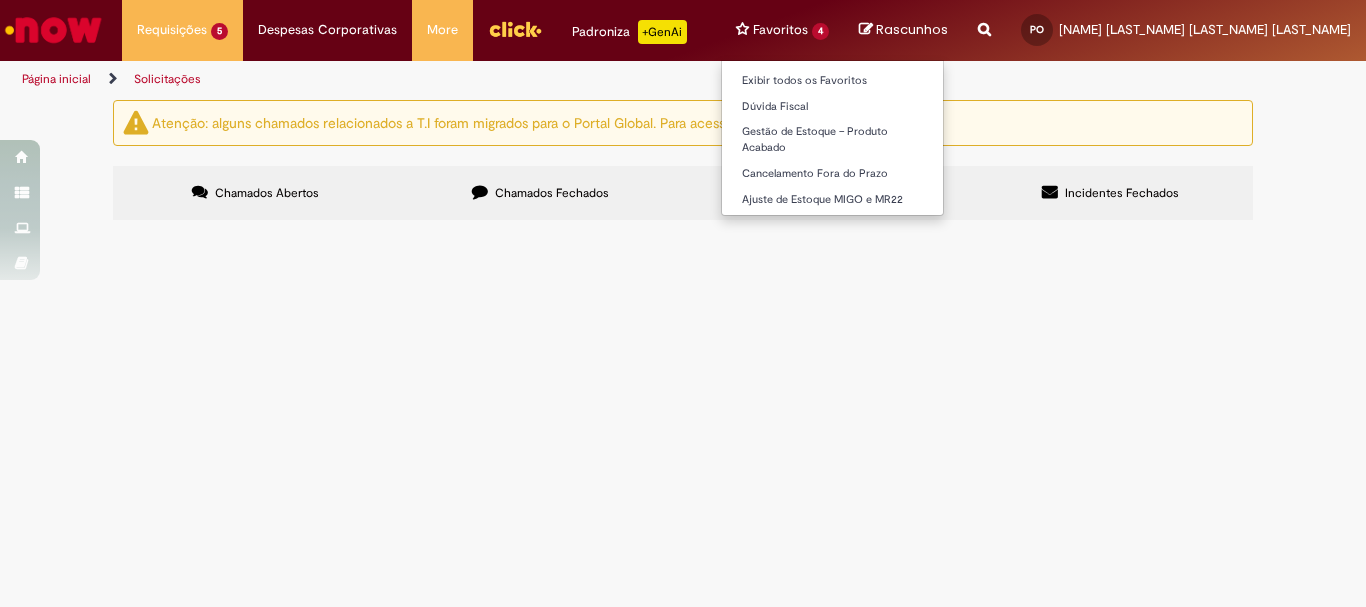 type on "**********" 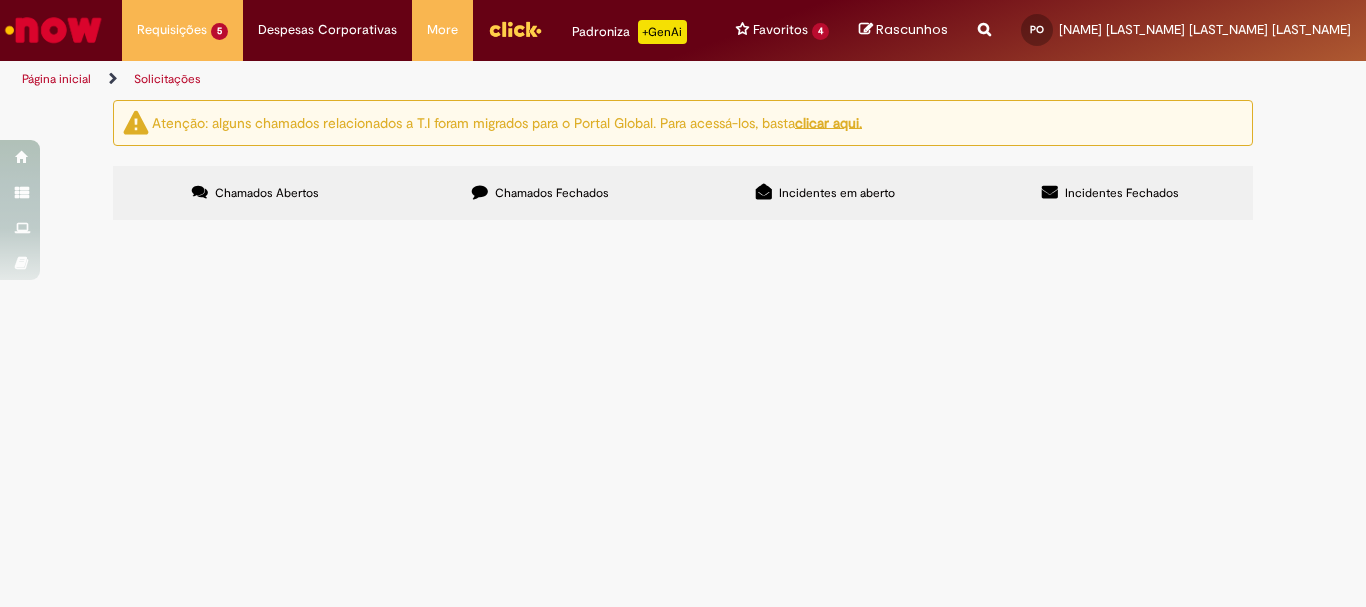 drag, startPoint x: 1078, startPoint y: 269, endPoint x: 912, endPoint y: 284, distance: 166.67633 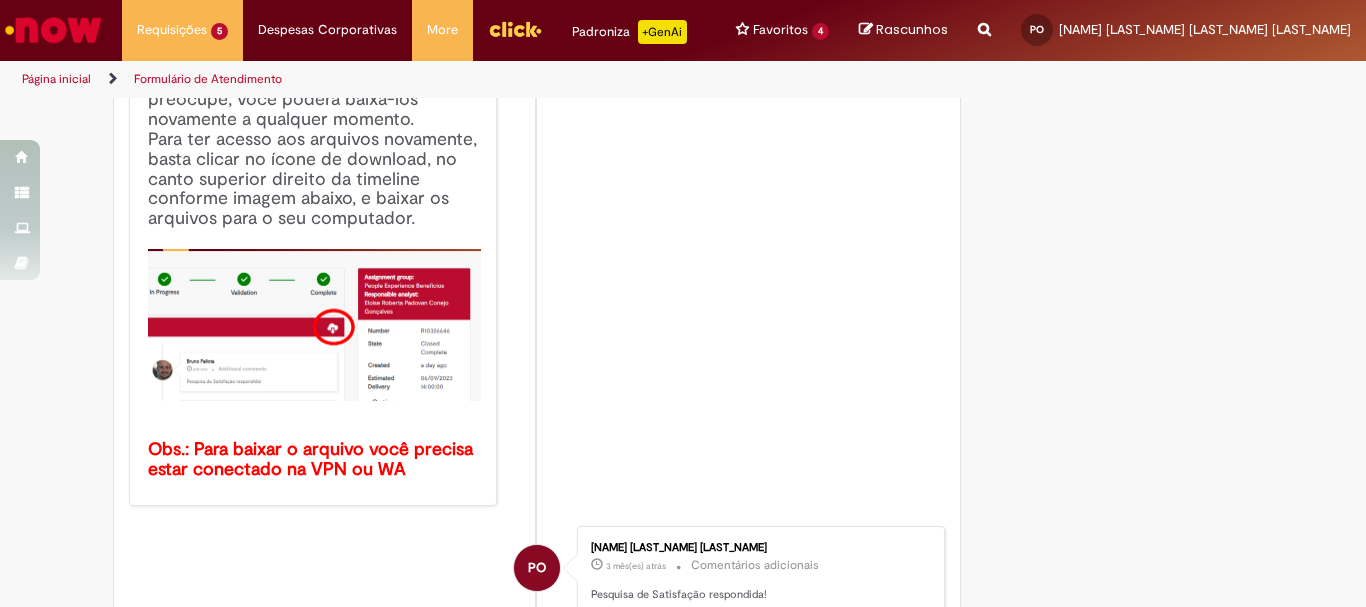 scroll, scrollTop: 0, scrollLeft: 0, axis: both 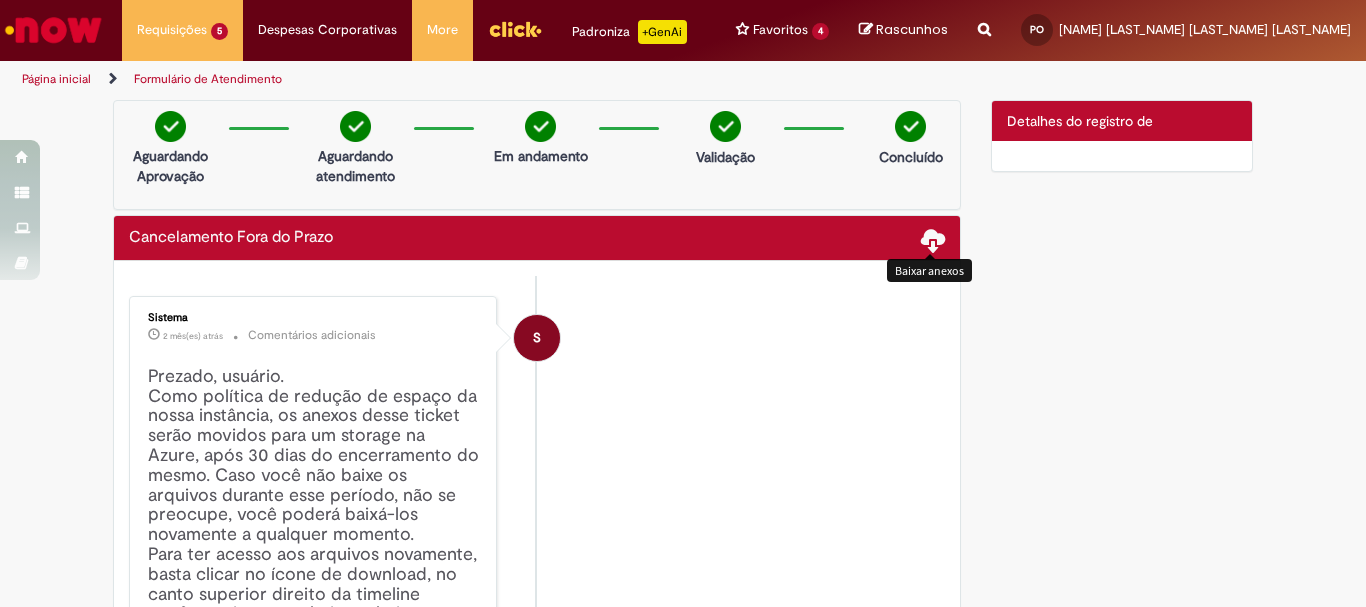 click at bounding box center [933, 239] 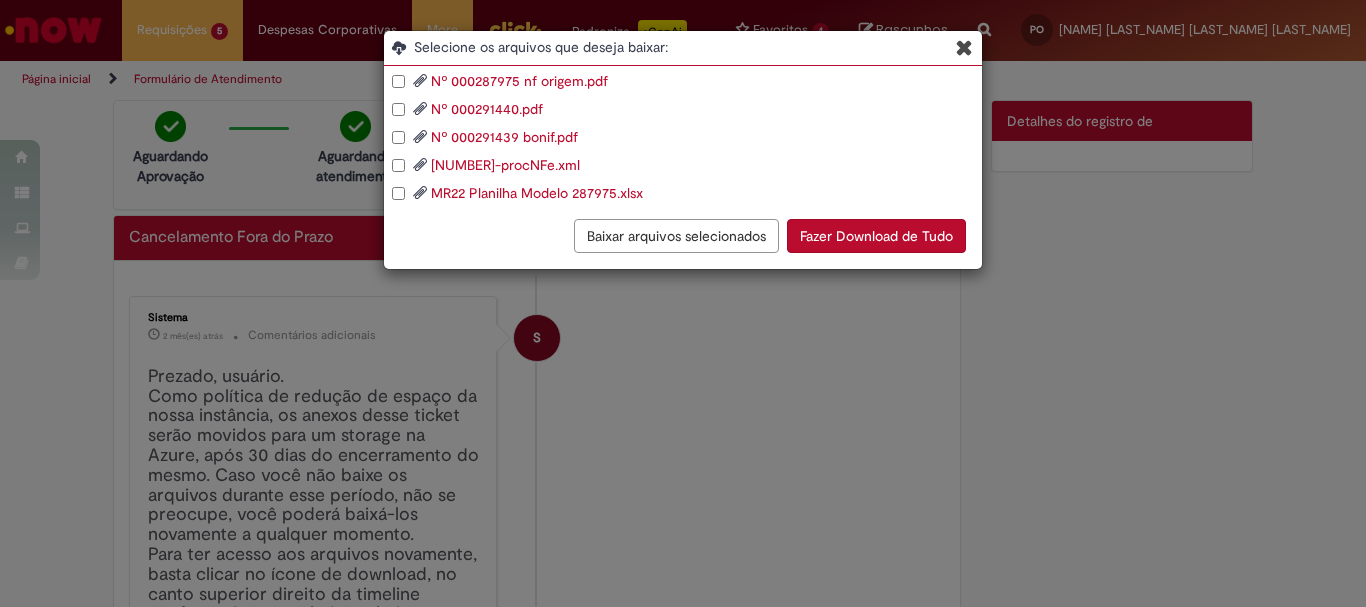 drag, startPoint x: 973, startPoint y: 51, endPoint x: 962, endPoint y: 53, distance: 11.18034 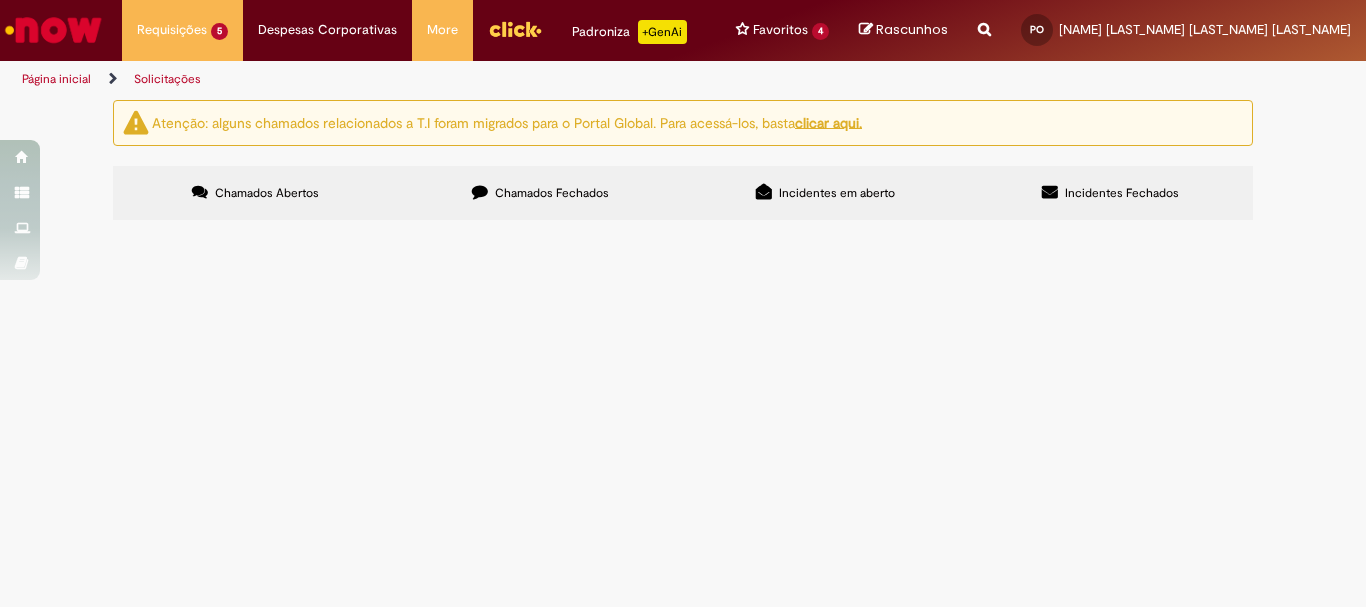scroll, scrollTop: 0, scrollLeft: 0, axis: both 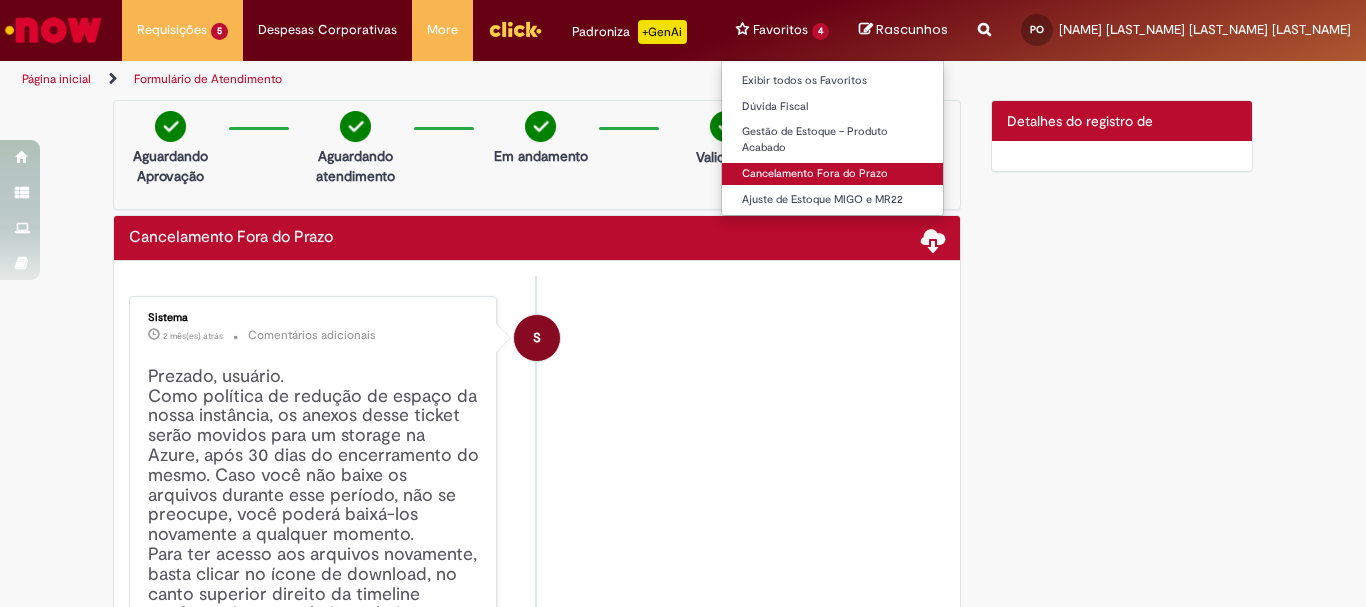 click on "Cancelamento Fora do Prazo" at bounding box center [832, 174] 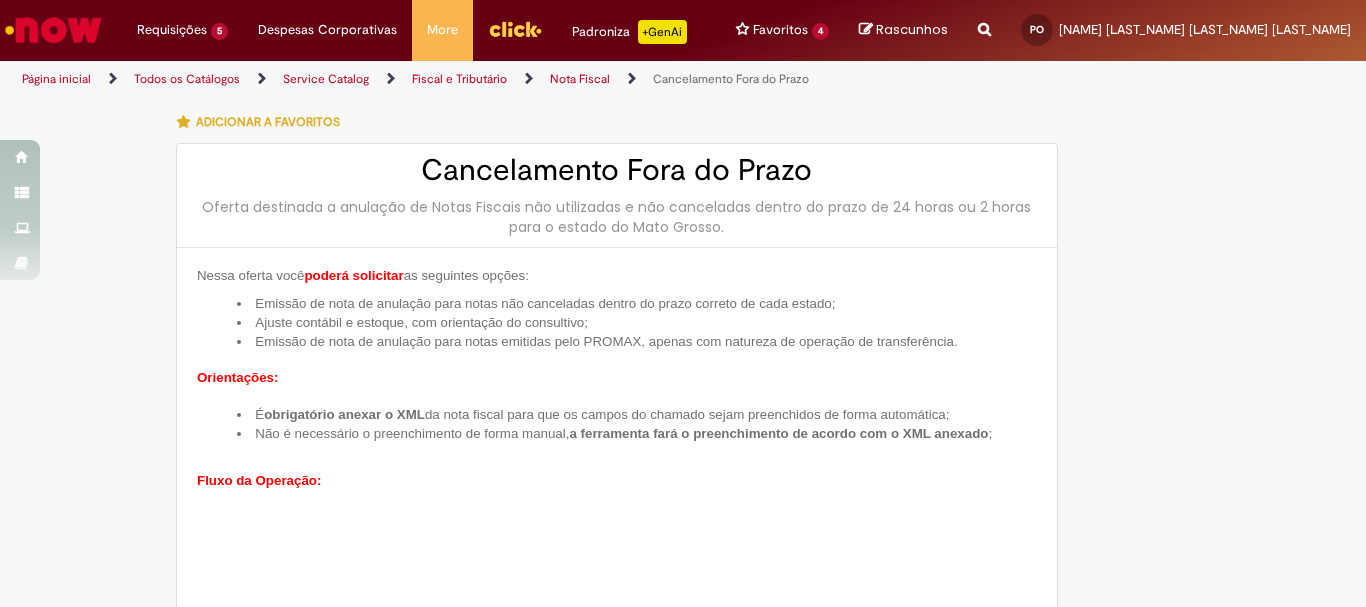 type on "********" 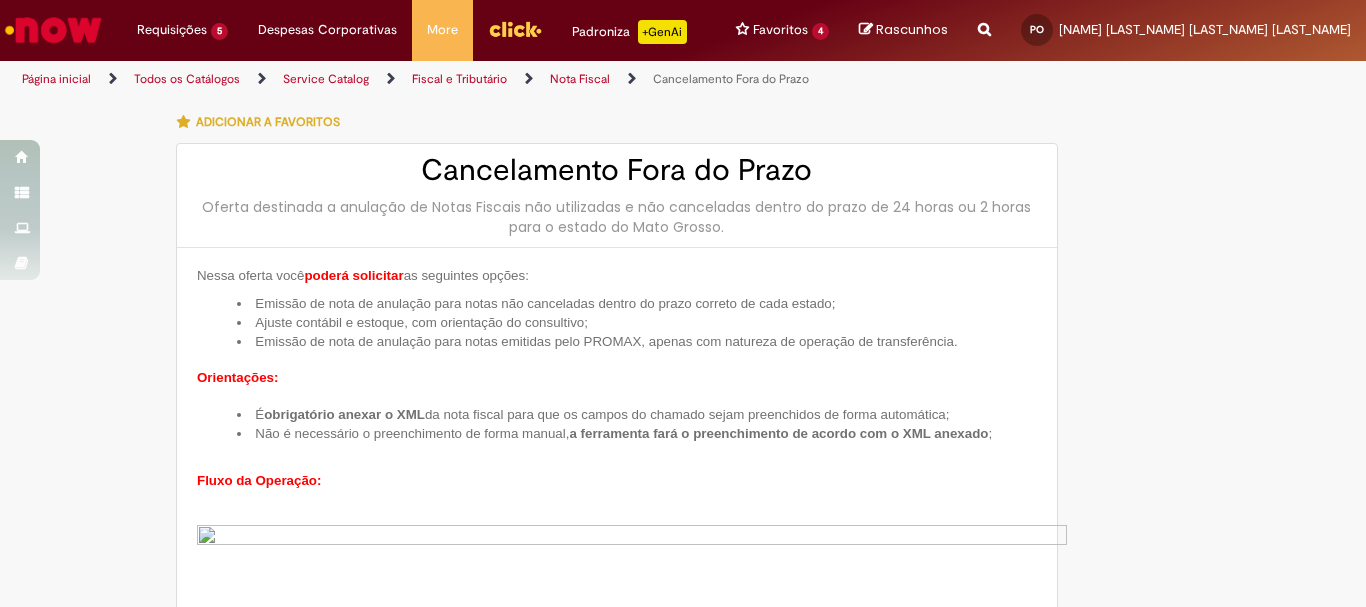 type on "**********" 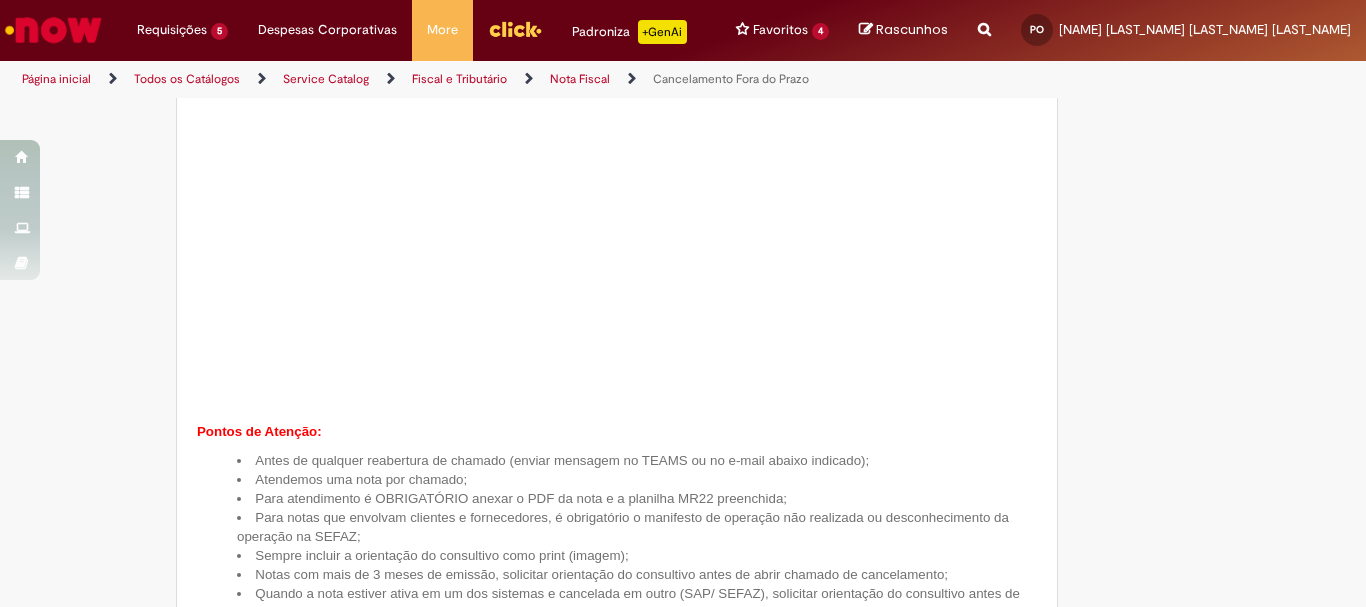 scroll, scrollTop: 0, scrollLeft: 0, axis: both 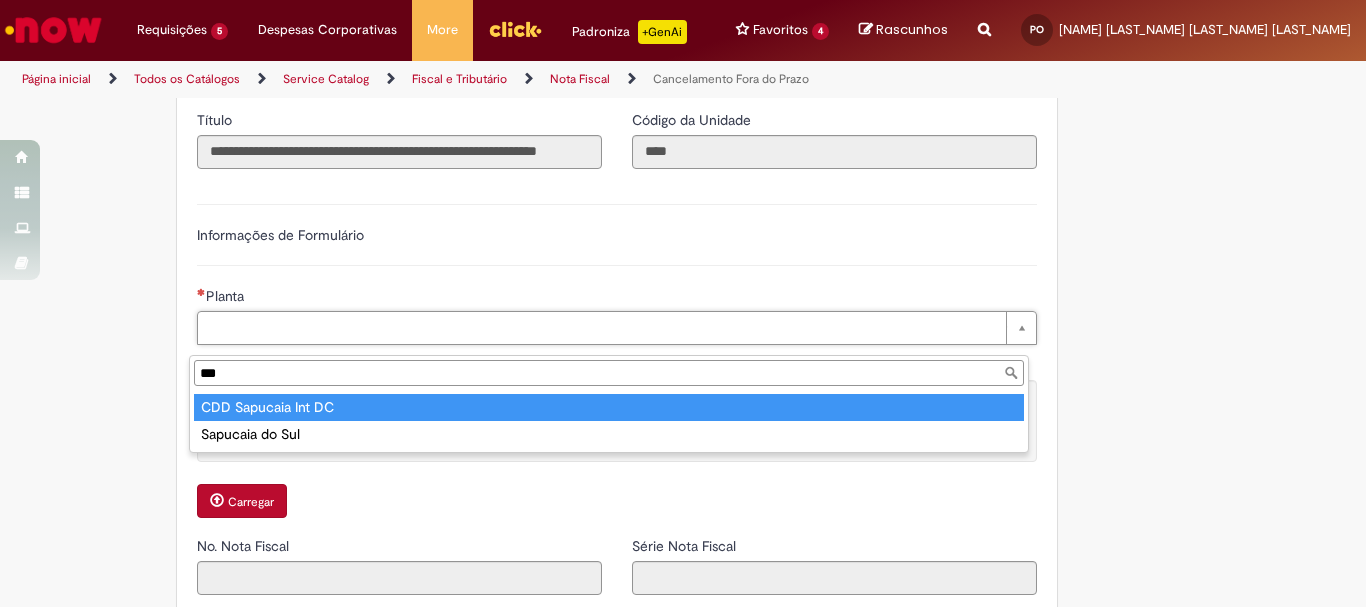 type on "***" 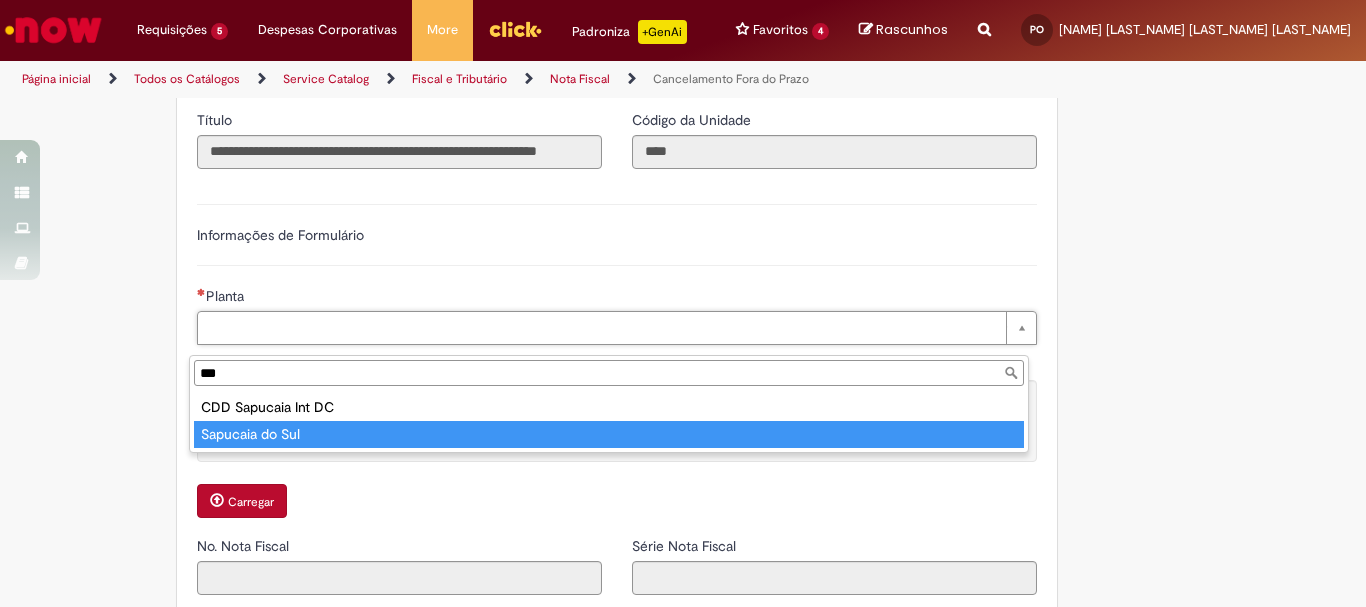type on "**********" 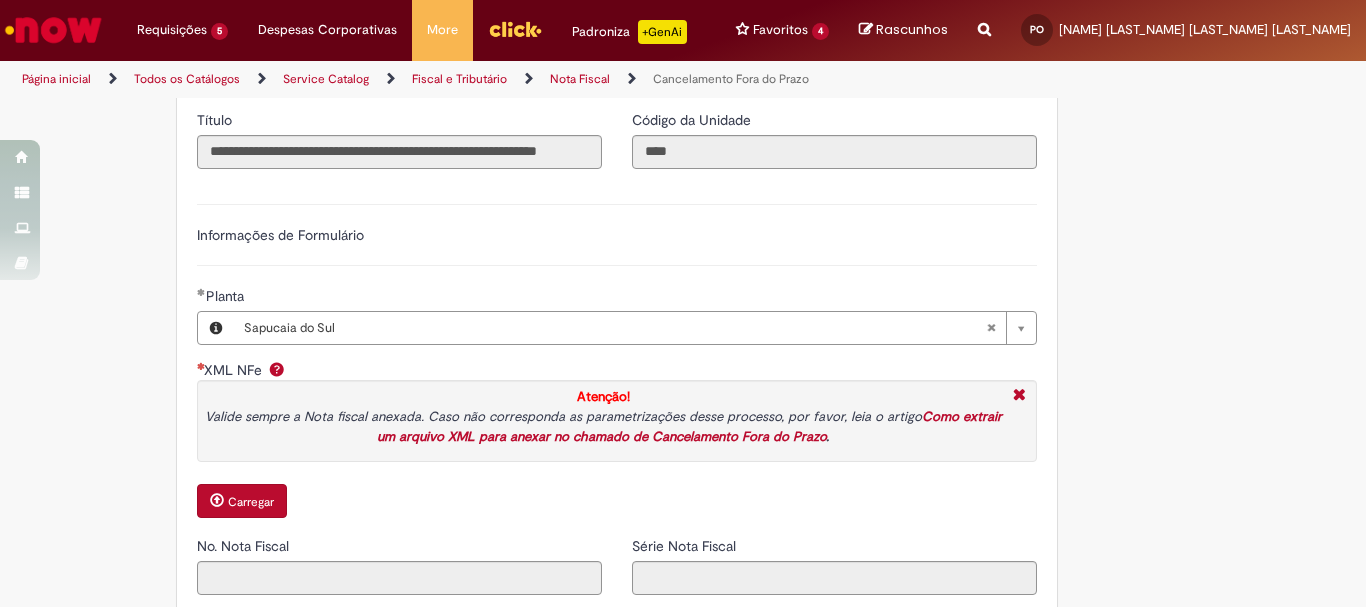 click on "Carregar" at bounding box center (251, 502) 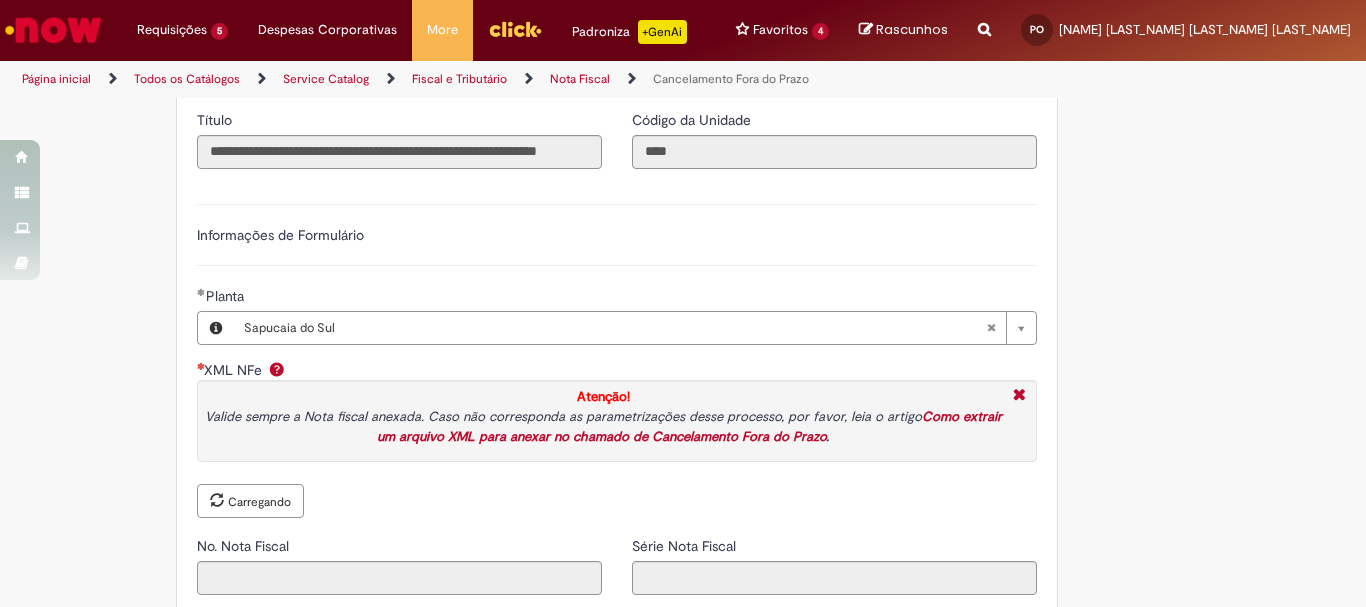 type on "******" 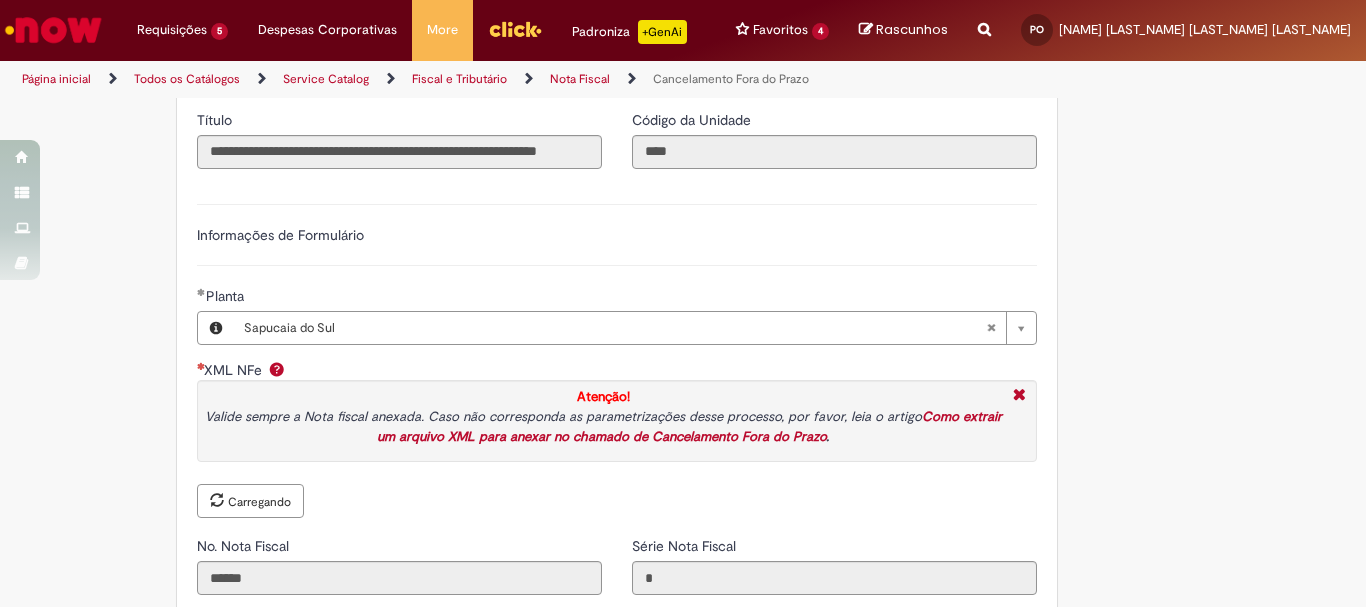type on "**********" 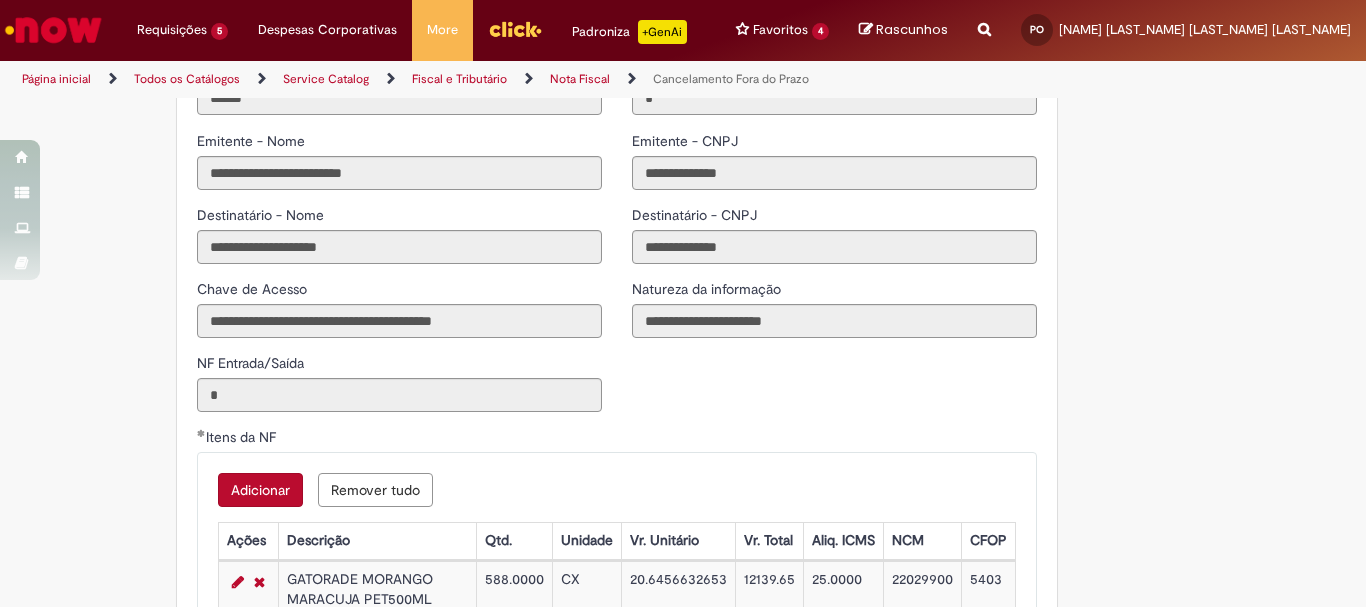 scroll, scrollTop: 2400, scrollLeft: 0, axis: vertical 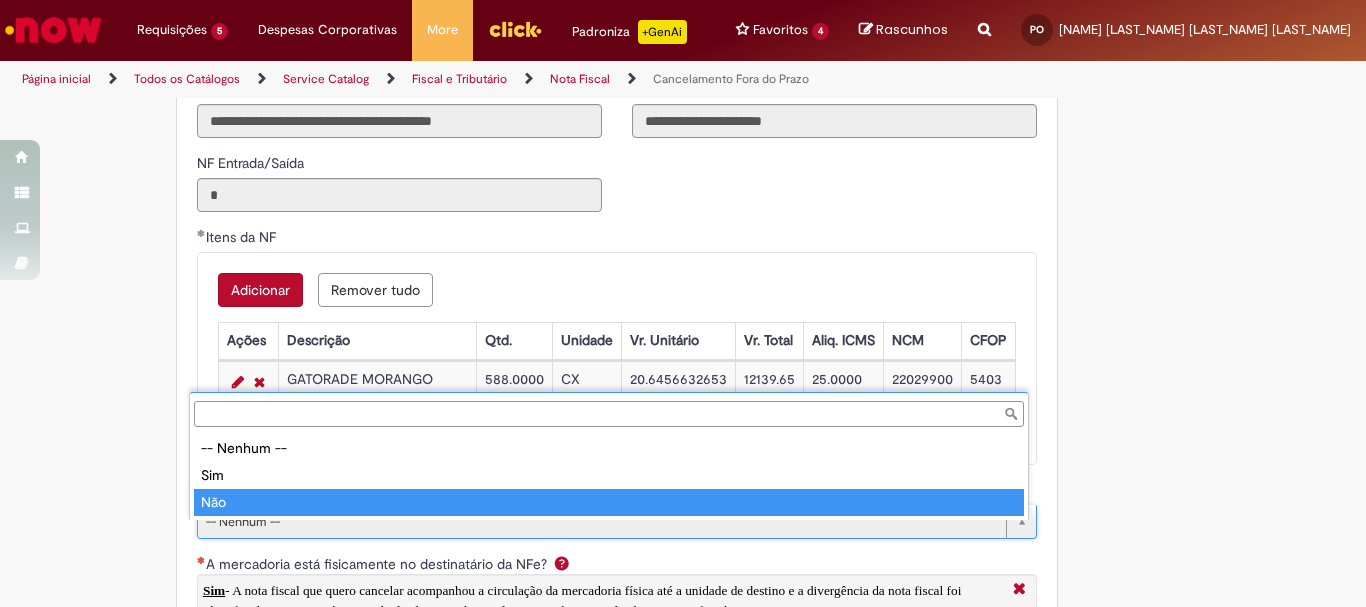 type on "***" 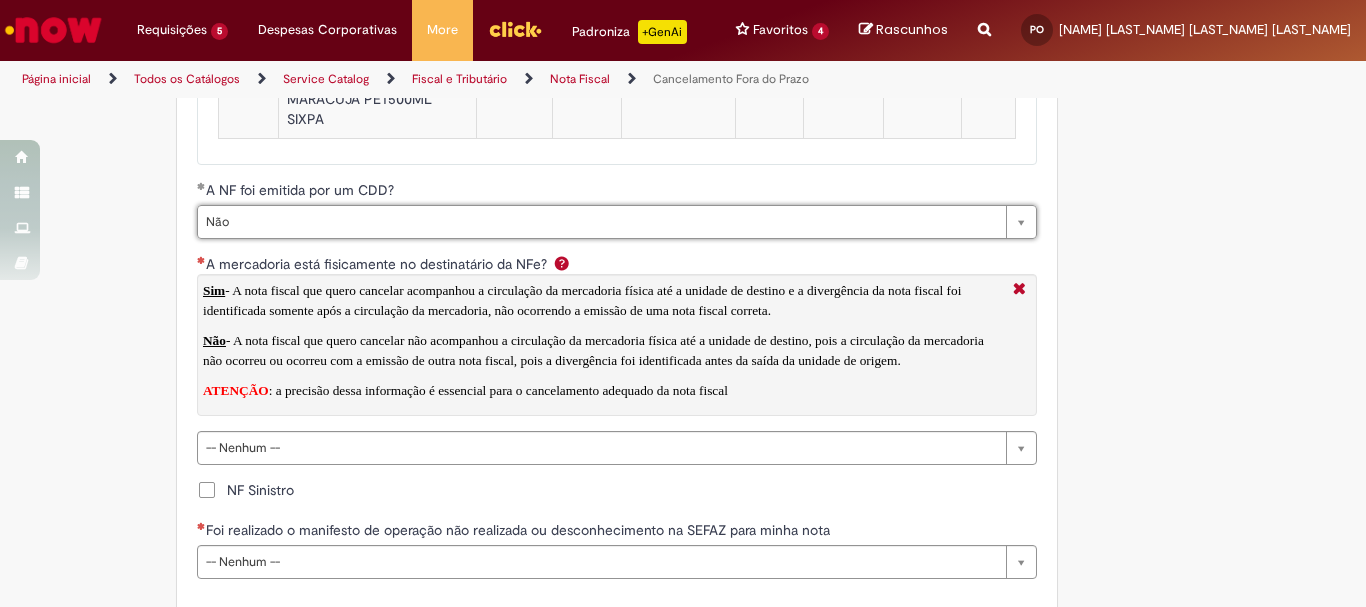 scroll, scrollTop: 2800, scrollLeft: 0, axis: vertical 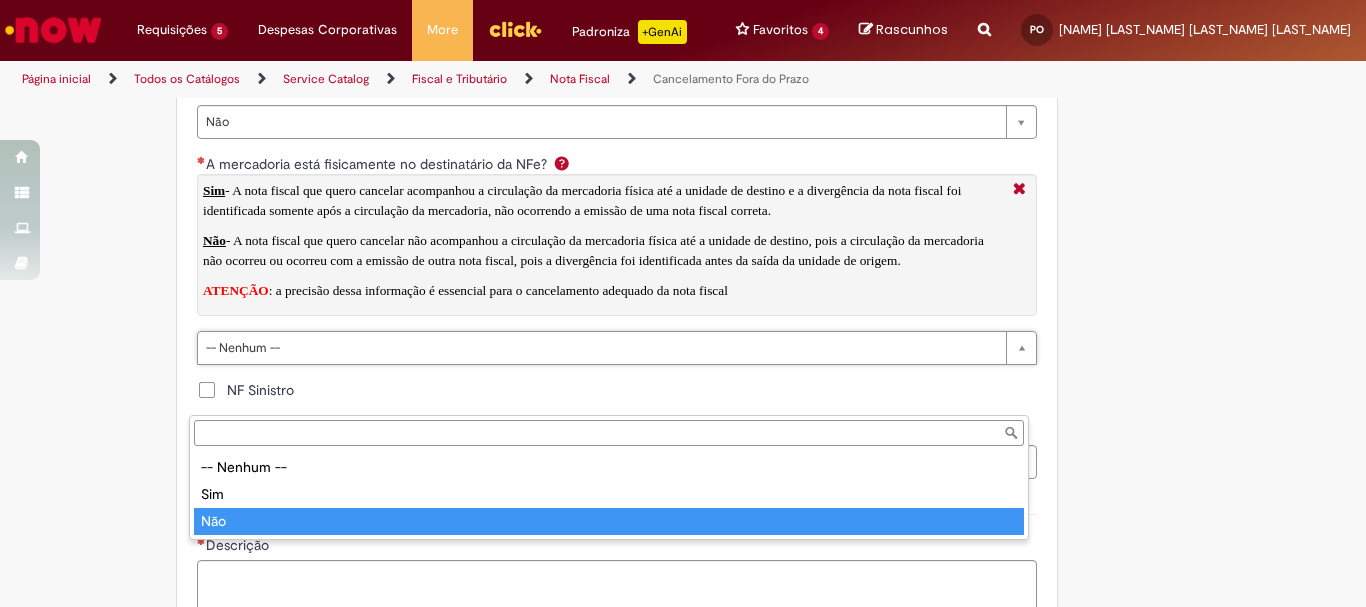 type on "***" 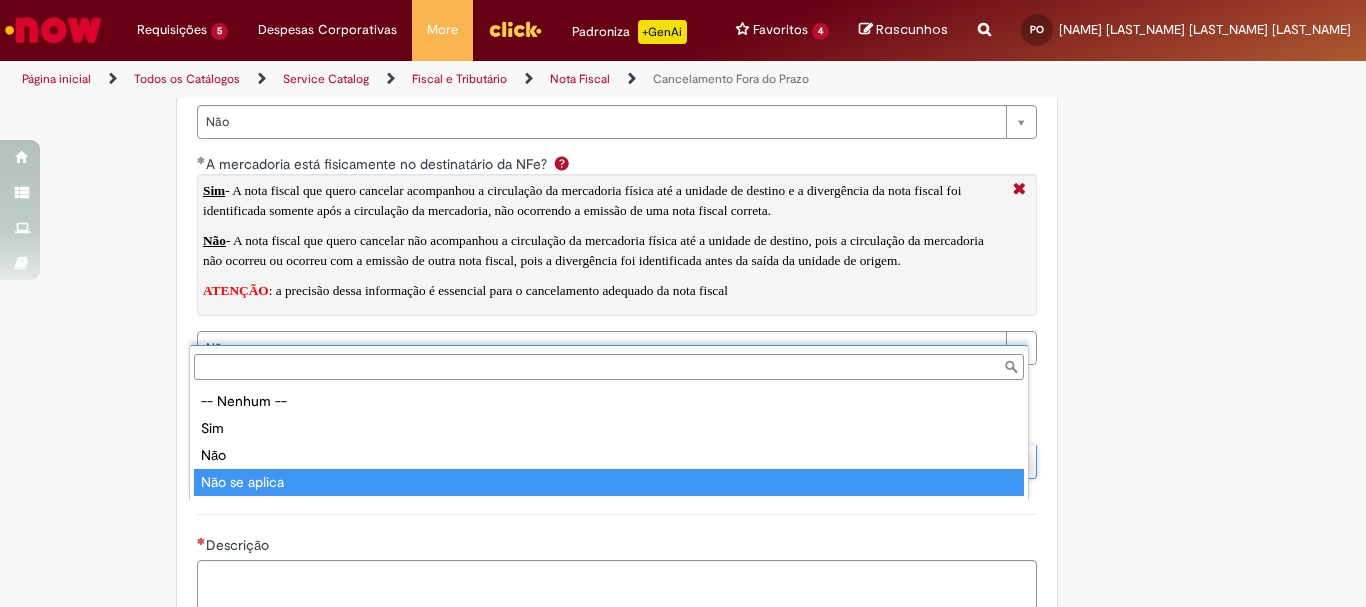 type on "**********" 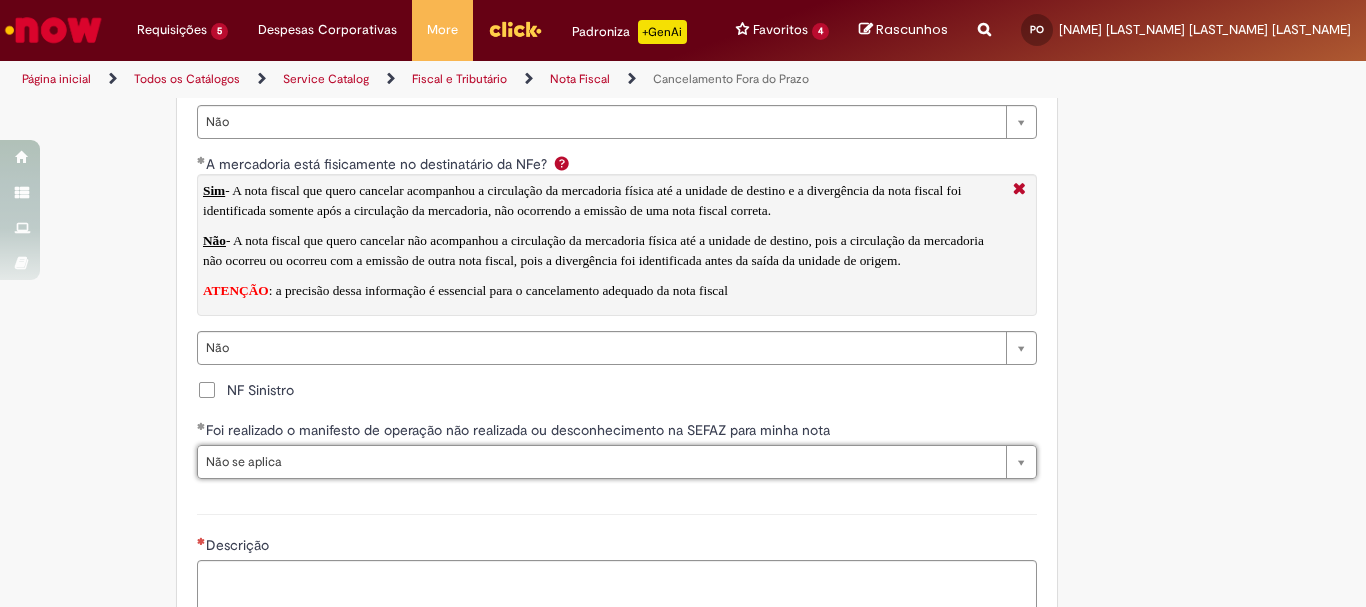 scroll, scrollTop: 3000, scrollLeft: 0, axis: vertical 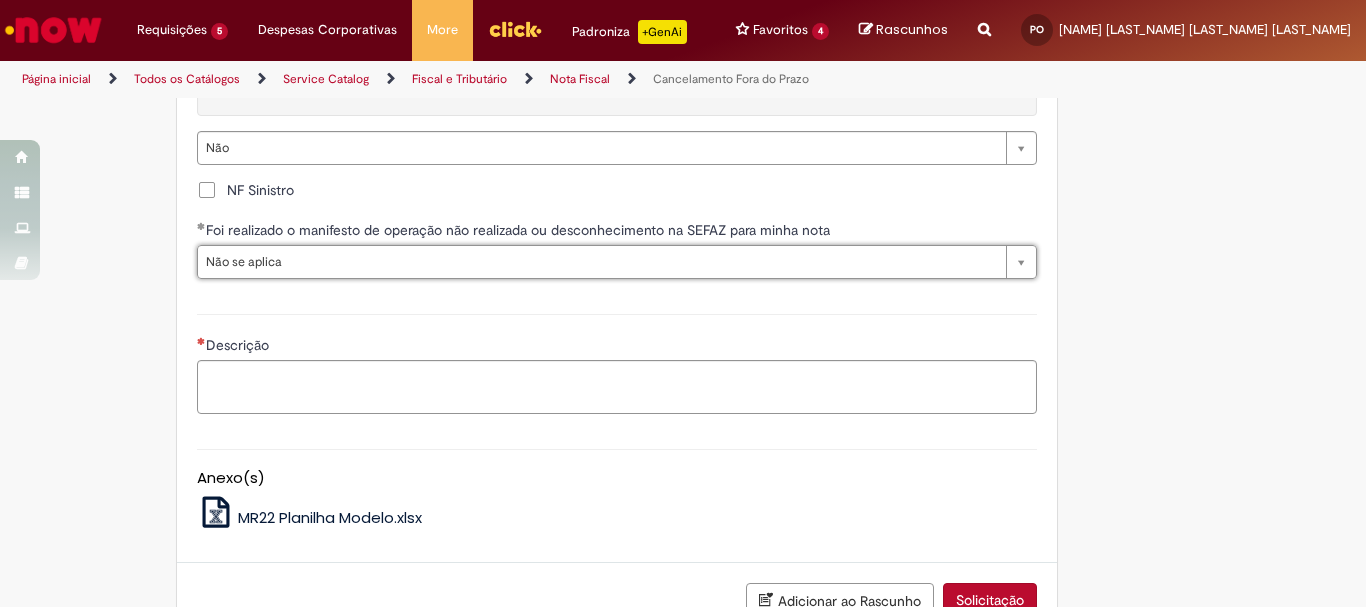 click on "Descrição" at bounding box center [617, 347] 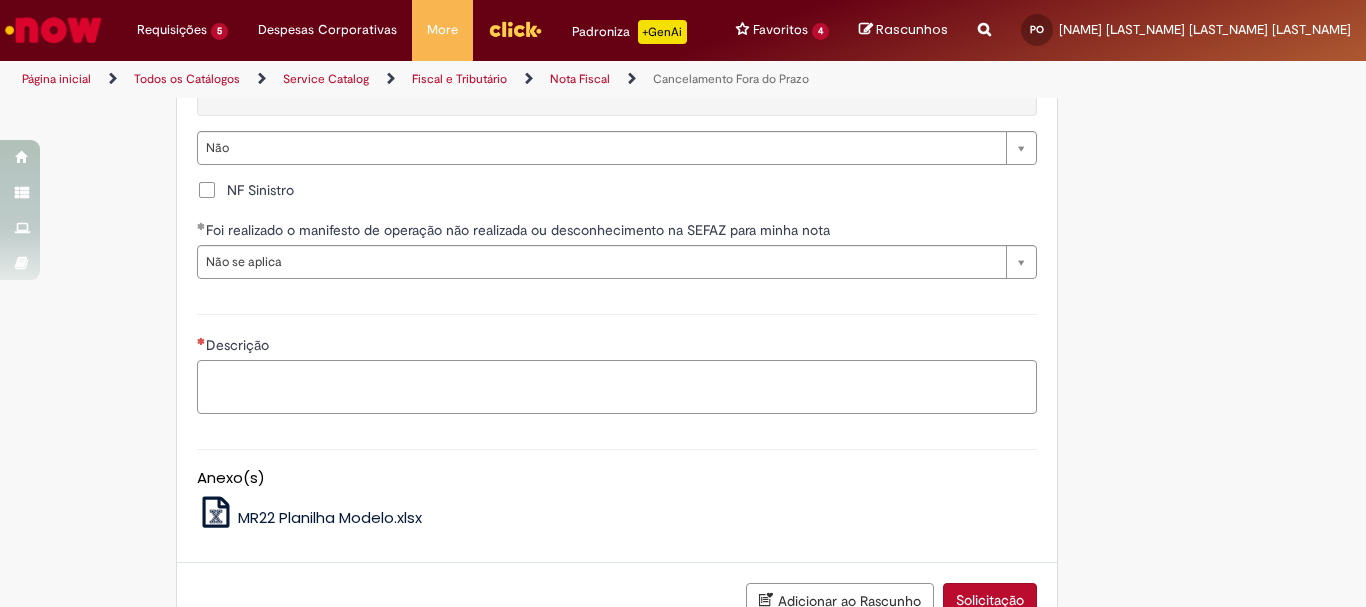 click on "Descrição" at bounding box center (617, 387) 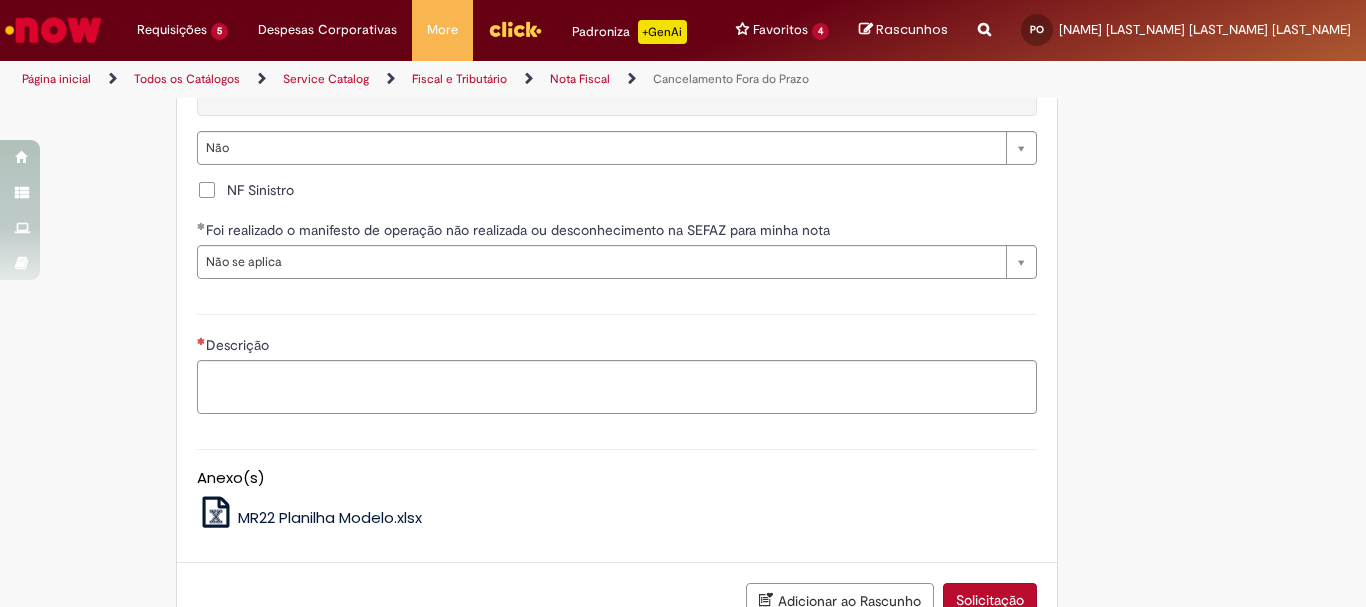 click on "Descrição" at bounding box center (239, 345) 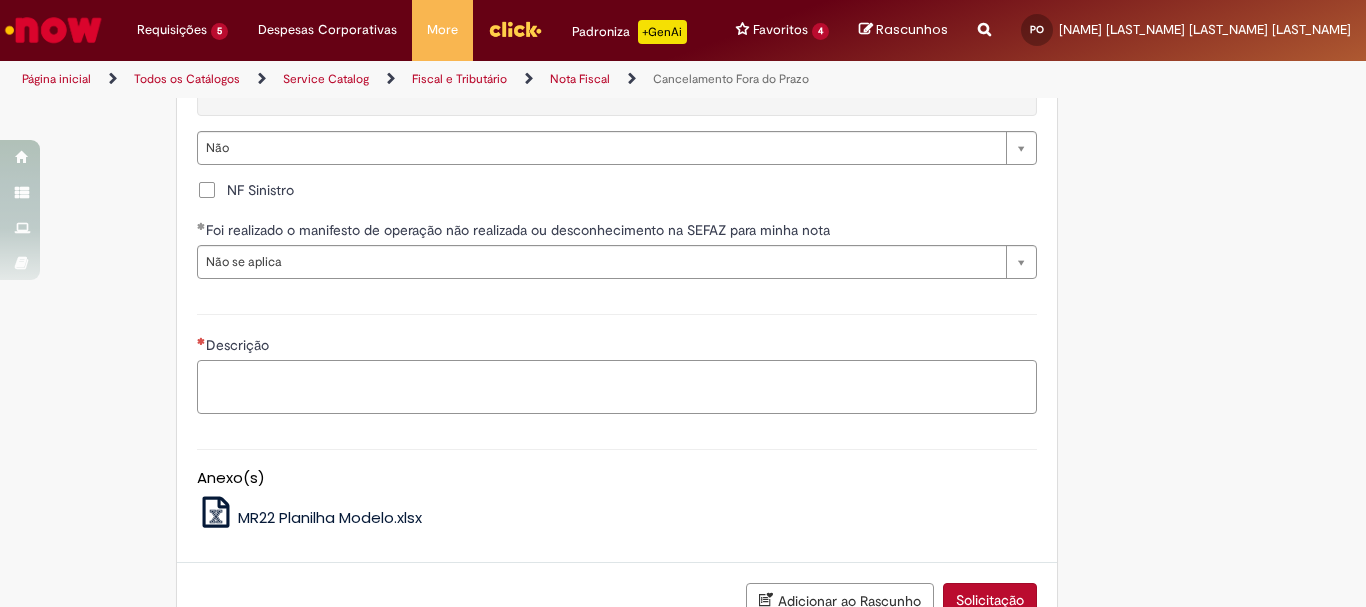 click on "Descrição" at bounding box center [617, 387] 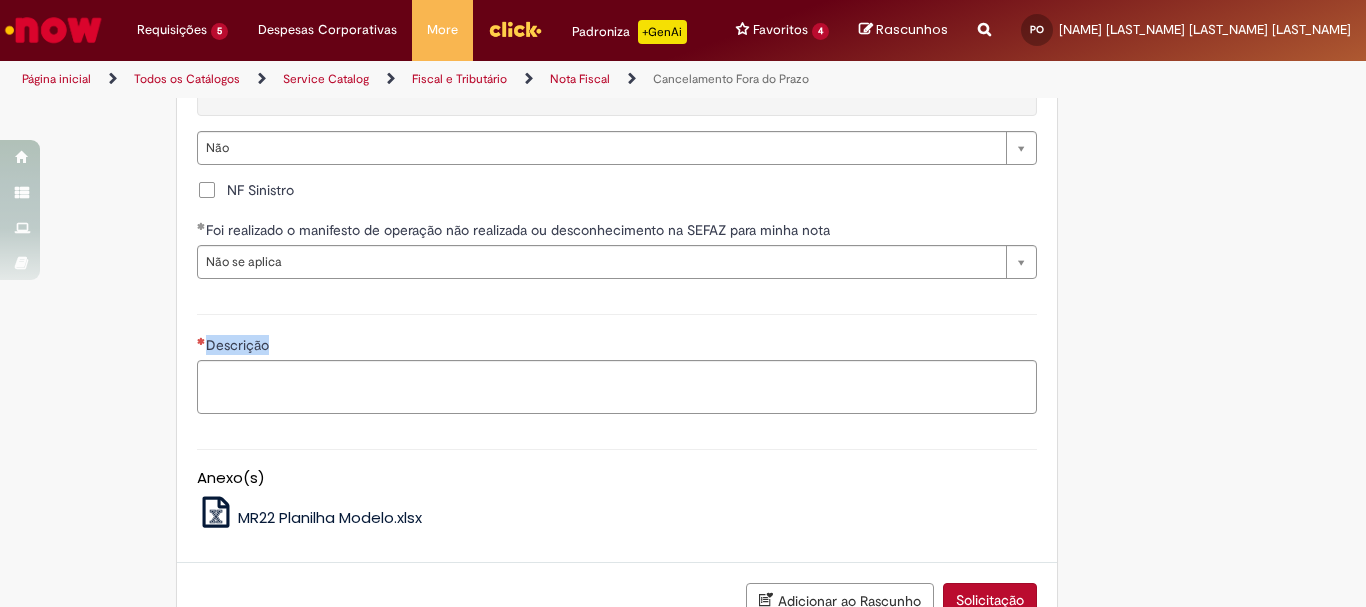 drag, startPoint x: 197, startPoint y: 401, endPoint x: 287, endPoint y: 396, distance: 90.13878 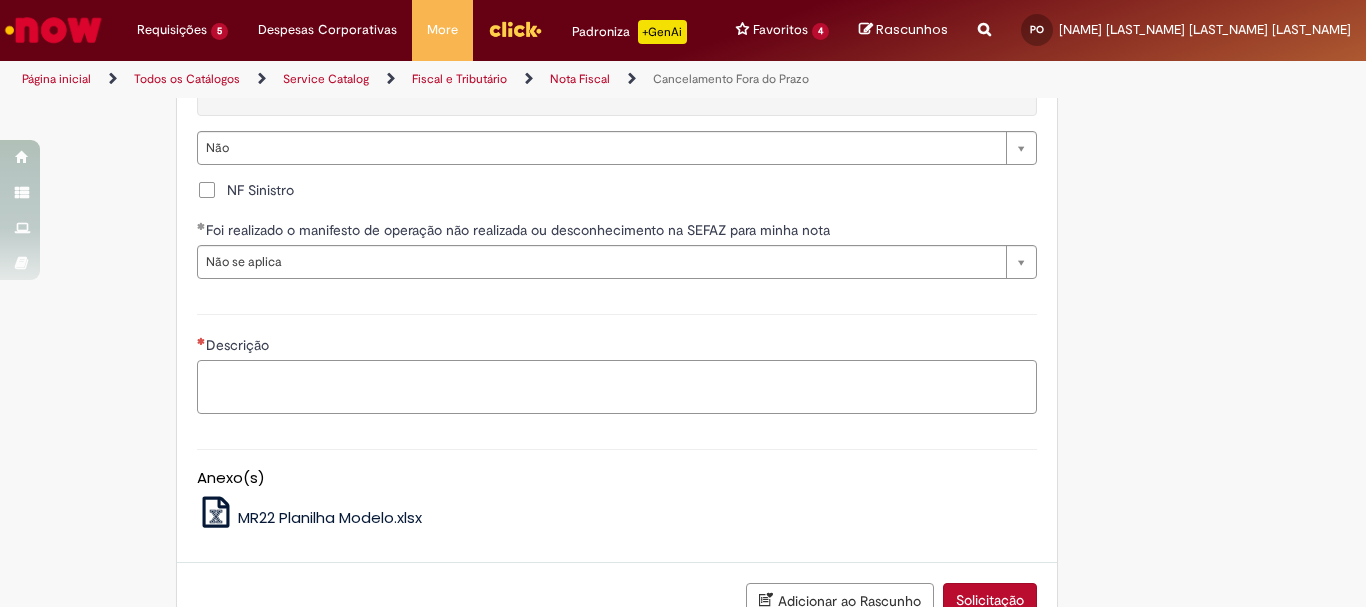 click on "Descrição" at bounding box center [617, 387] 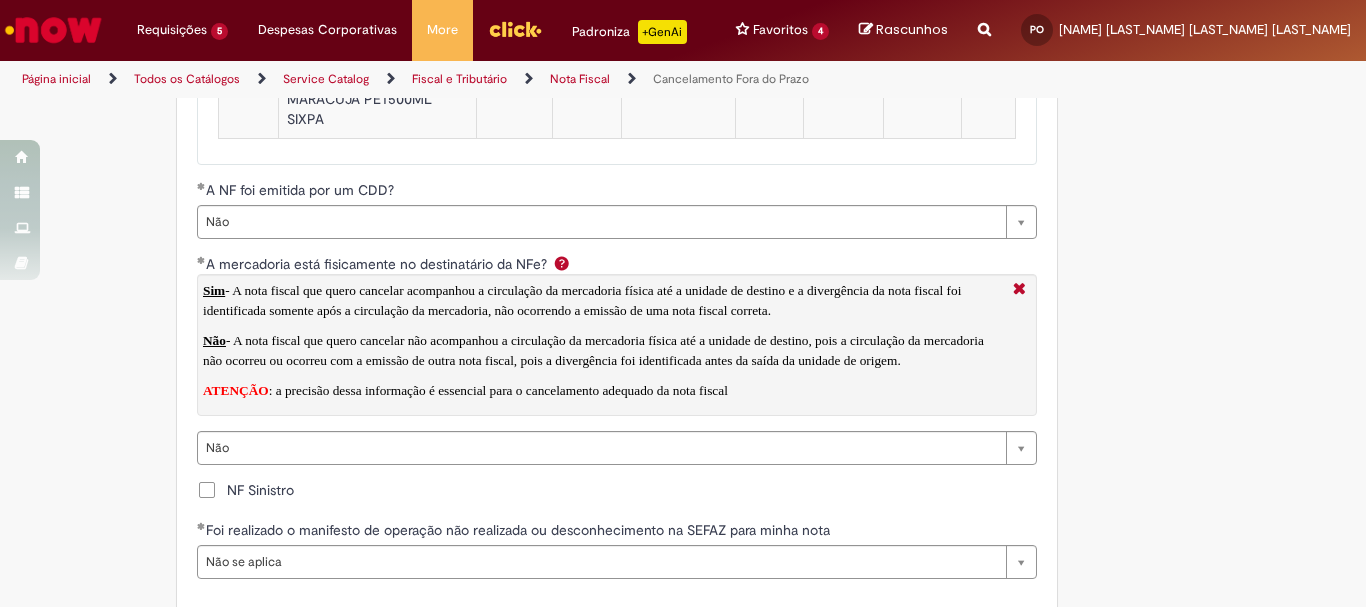 scroll, scrollTop: 2900, scrollLeft: 0, axis: vertical 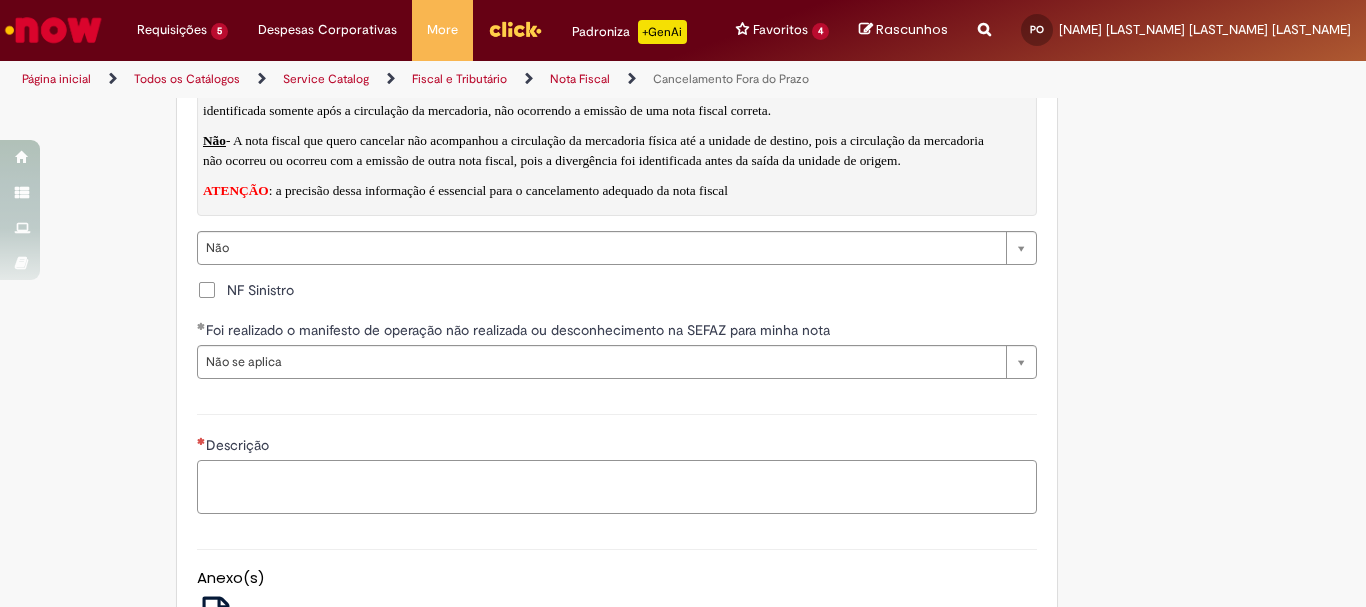 click on "Descrição" at bounding box center (617, 487) 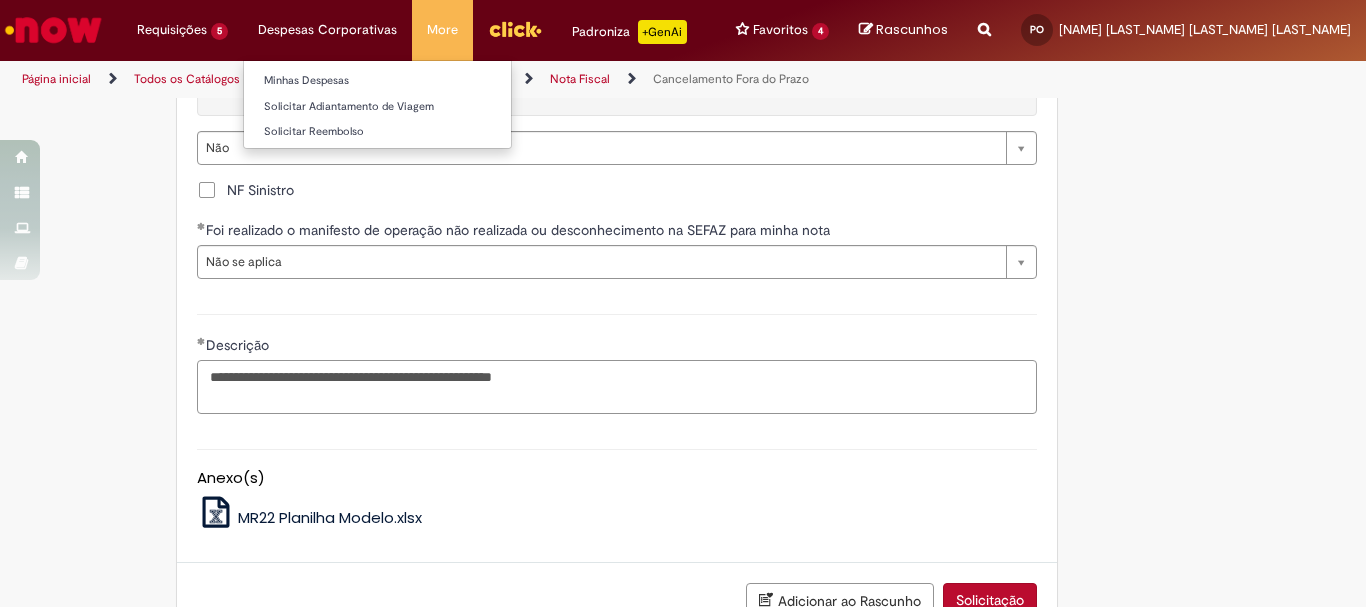 type on "**********" 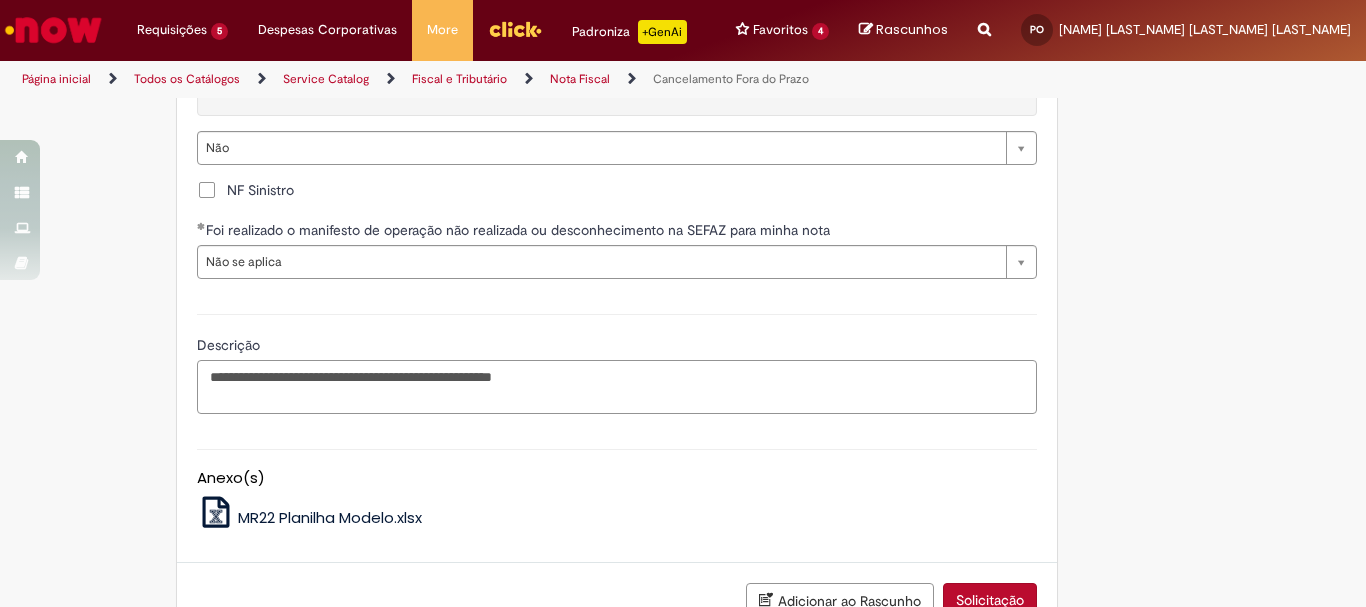 scroll, scrollTop: 3100, scrollLeft: 0, axis: vertical 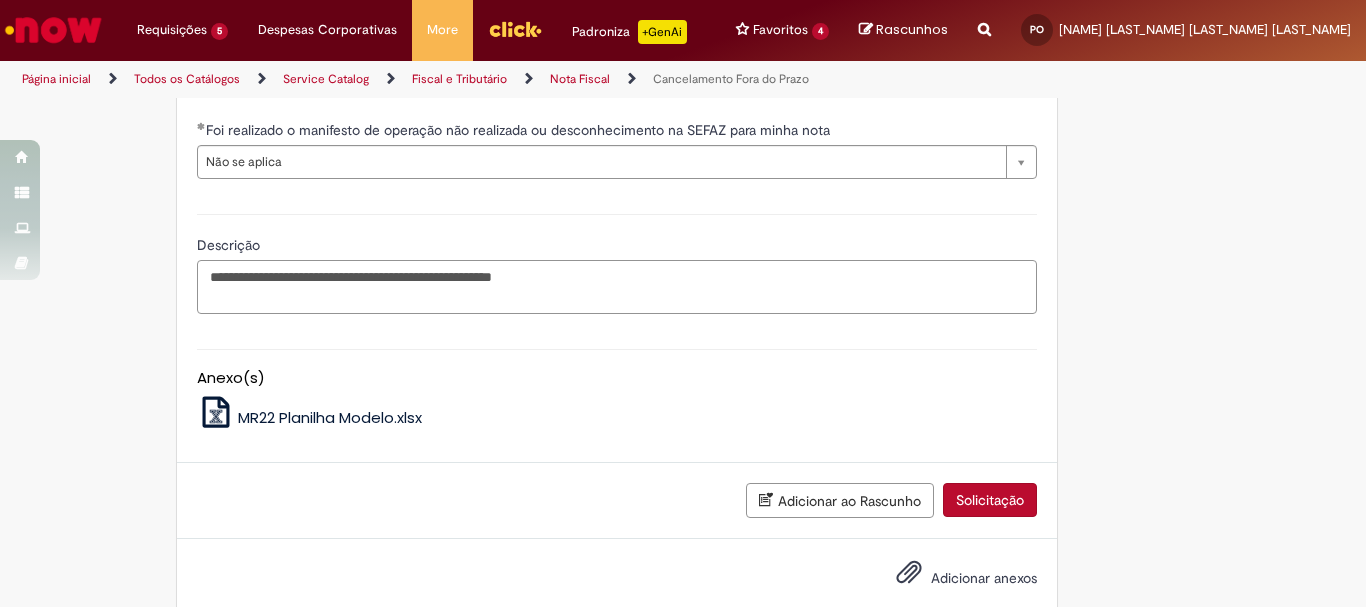 drag, startPoint x: 591, startPoint y: 336, endPoint x: 0, endPoint y: 309, distance: 591.61646 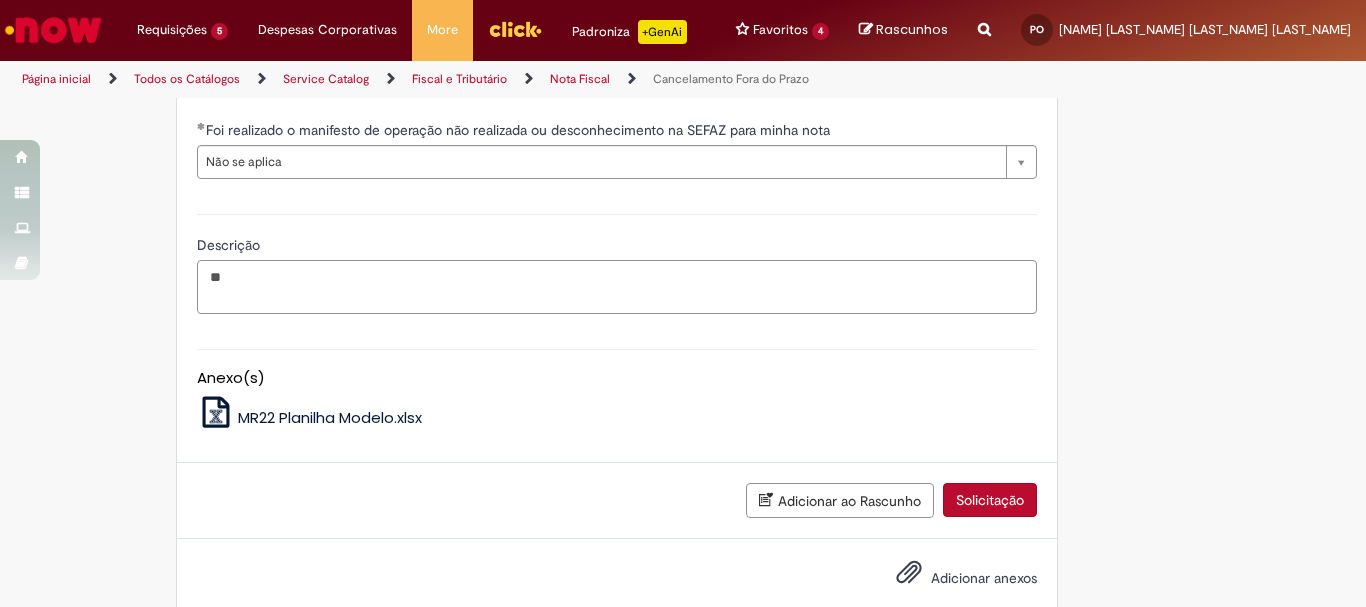 type on "*" 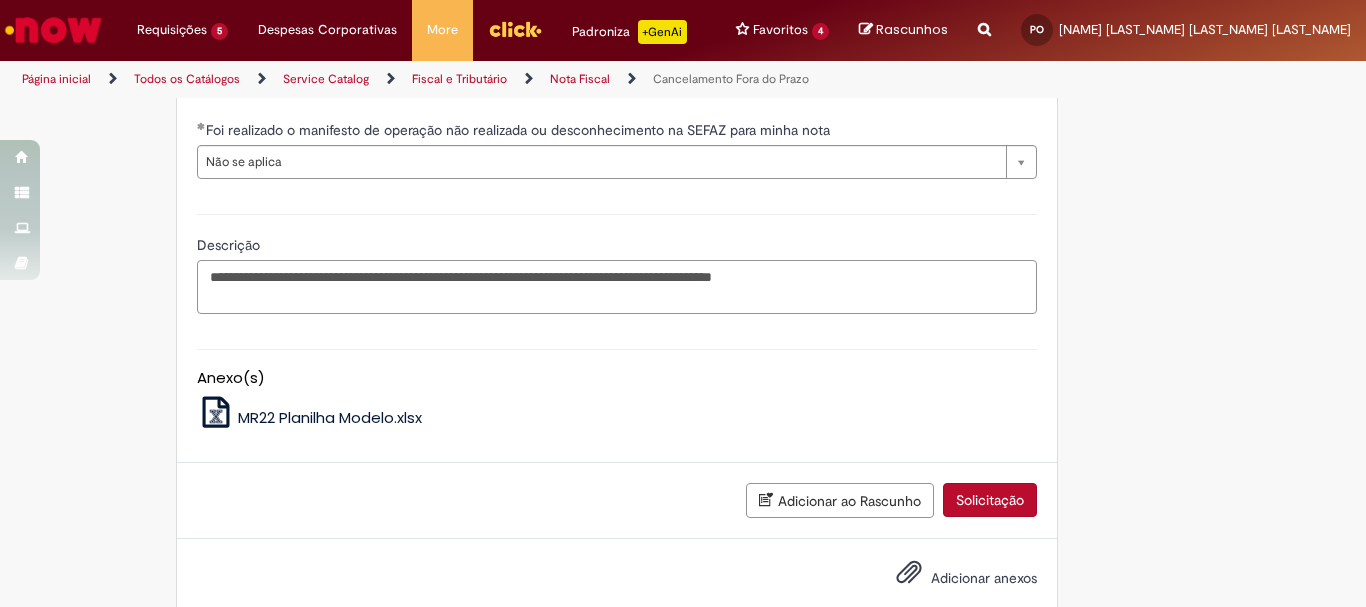 drag, startPoint x: 610, startPoint y: 334, endPoint x: 643, endPoint y: 351, distance: 37.12142 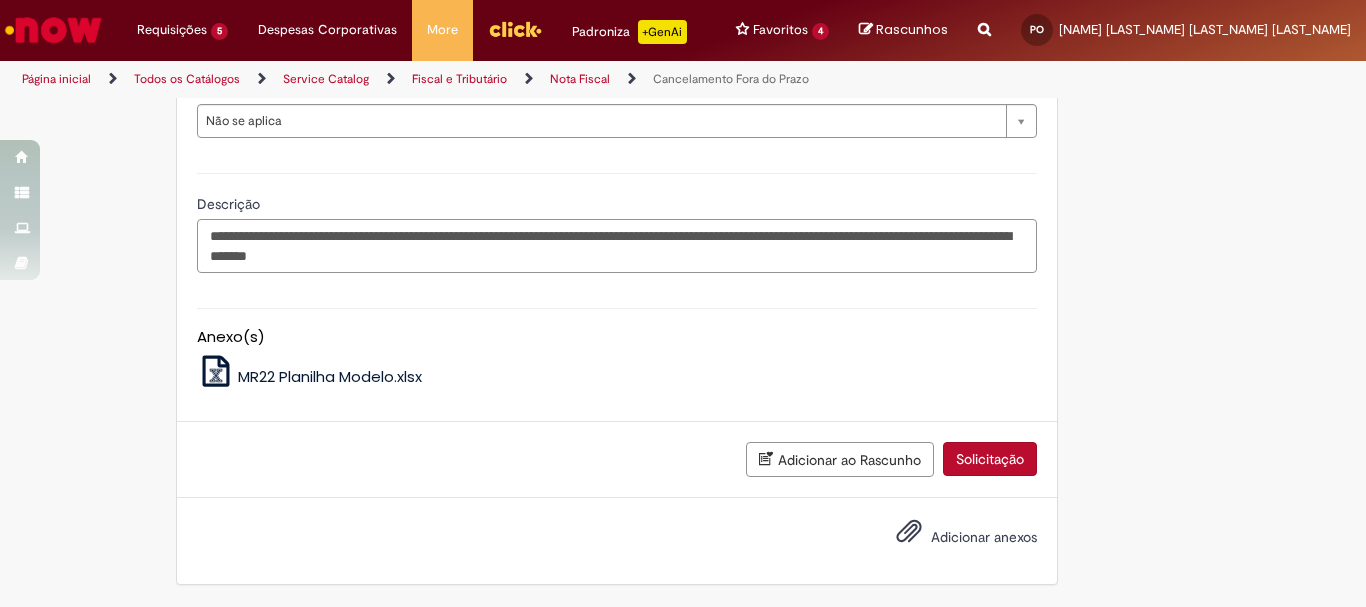 scroll, scrollTop: 2995, scrollLeft: 0, axis: vertical 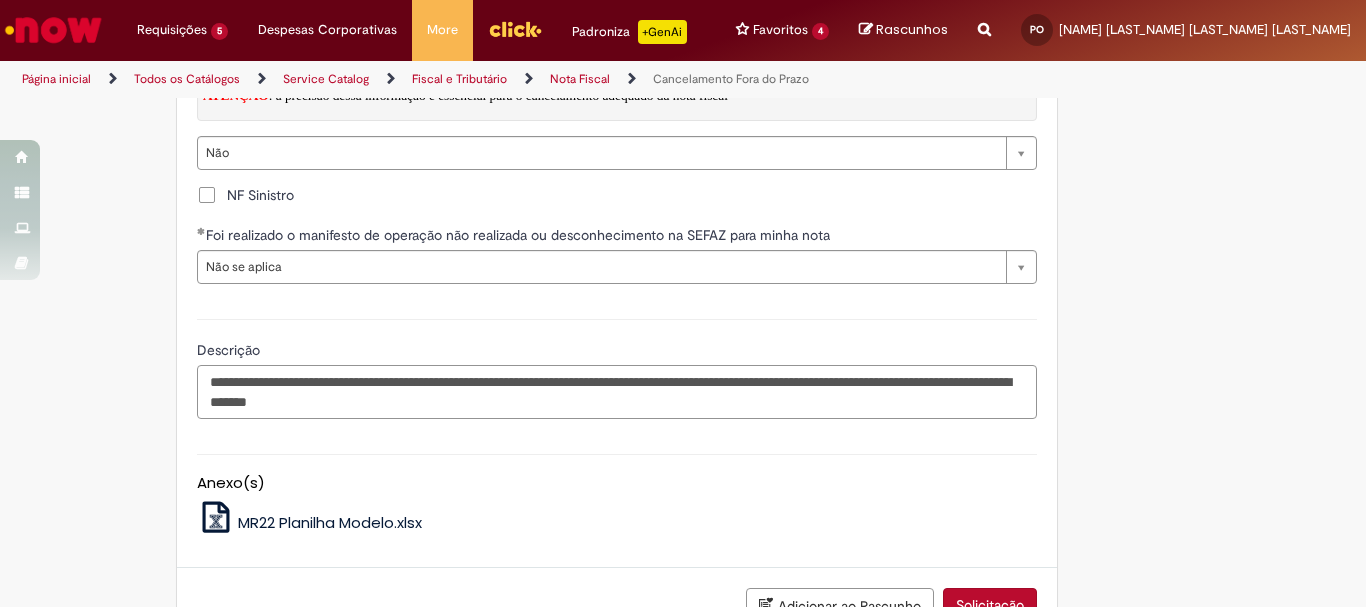 click on "**********" at bounding box center [617, 392] 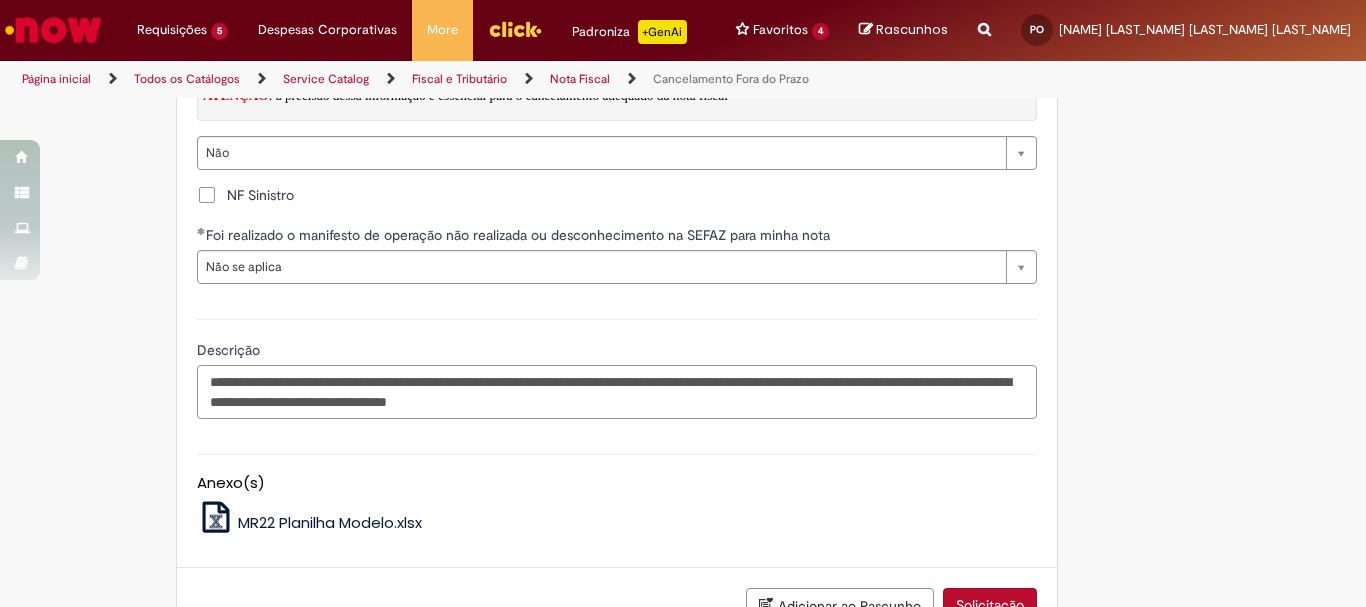 click on "**********" at bounding box center (617, 392) 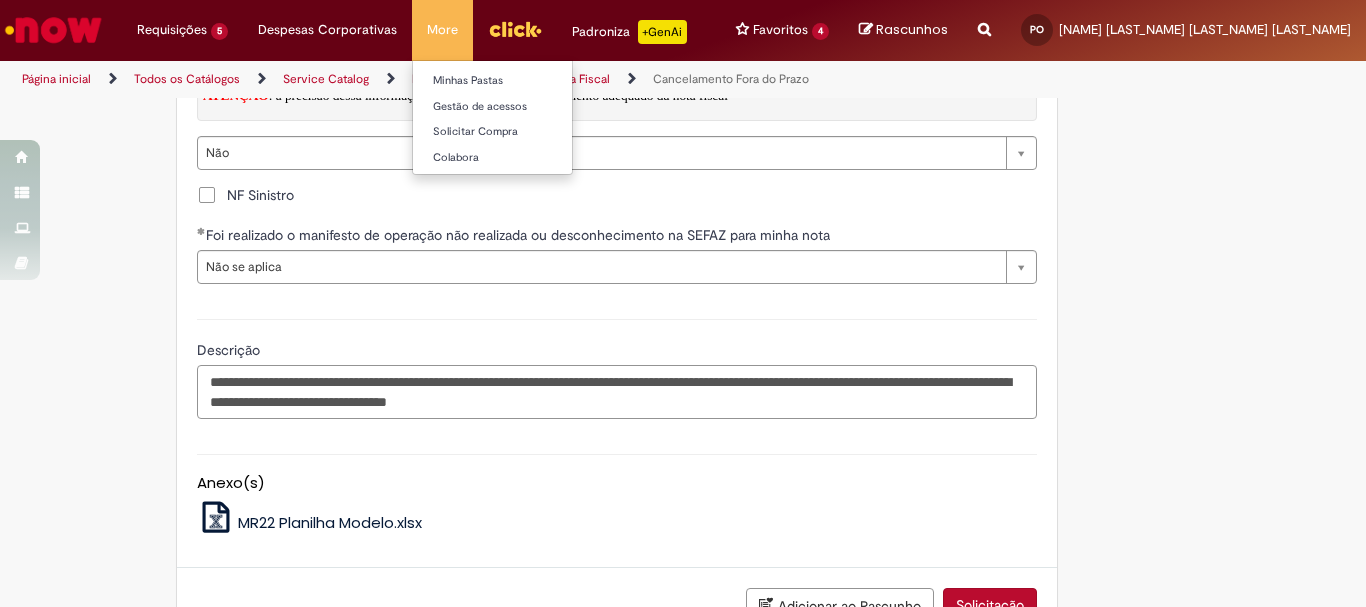type on "**********" 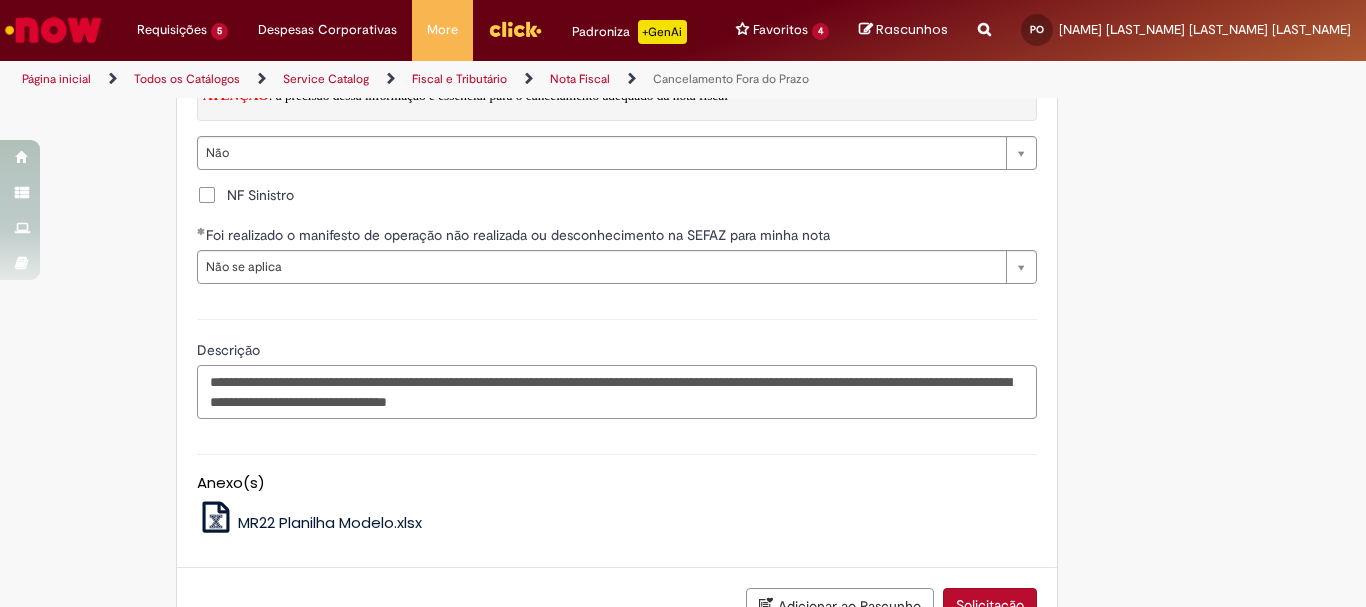 scroll, scrollTop: 3195, scrollLeft: 0, axis: vertical 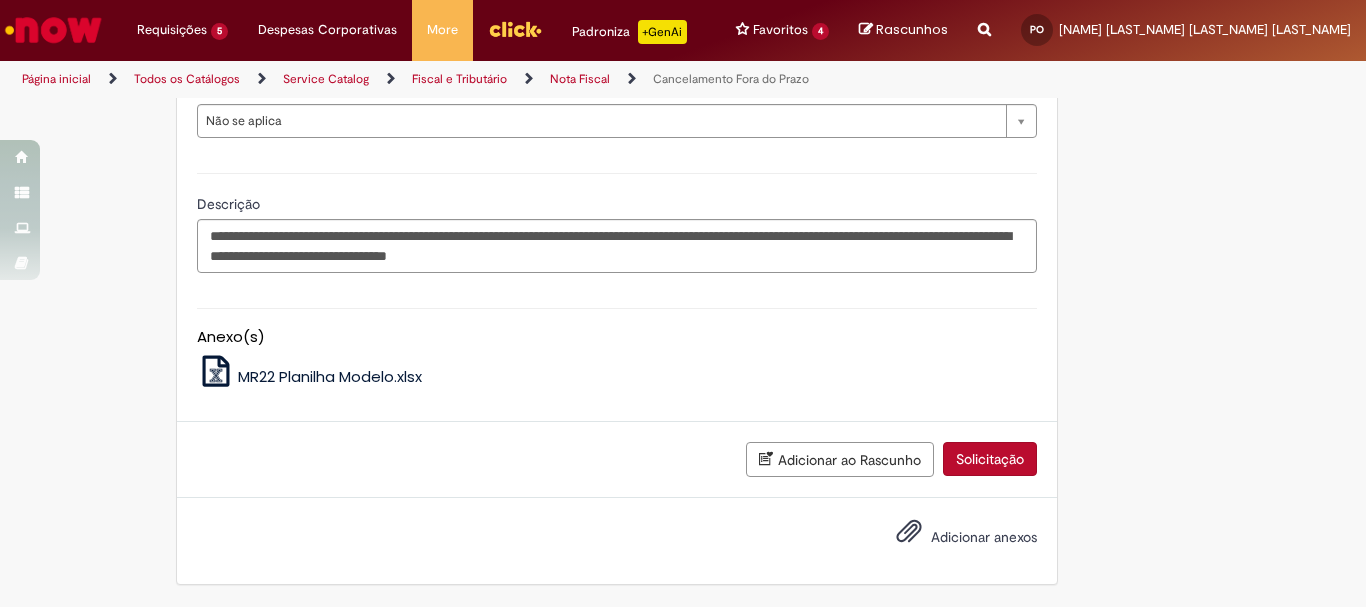 click on "Adicionar anexos" at bounding box center [984, 537] 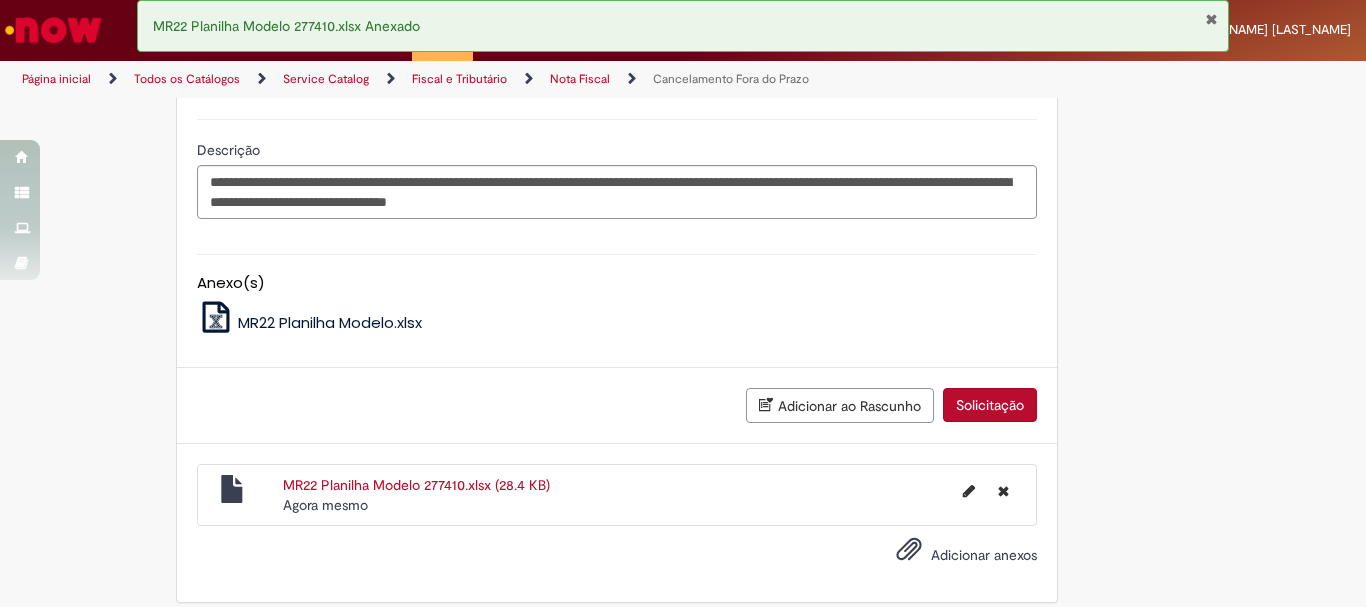 scroll, scrollTop: 3267, scrollLeft: 0, axis: vertical 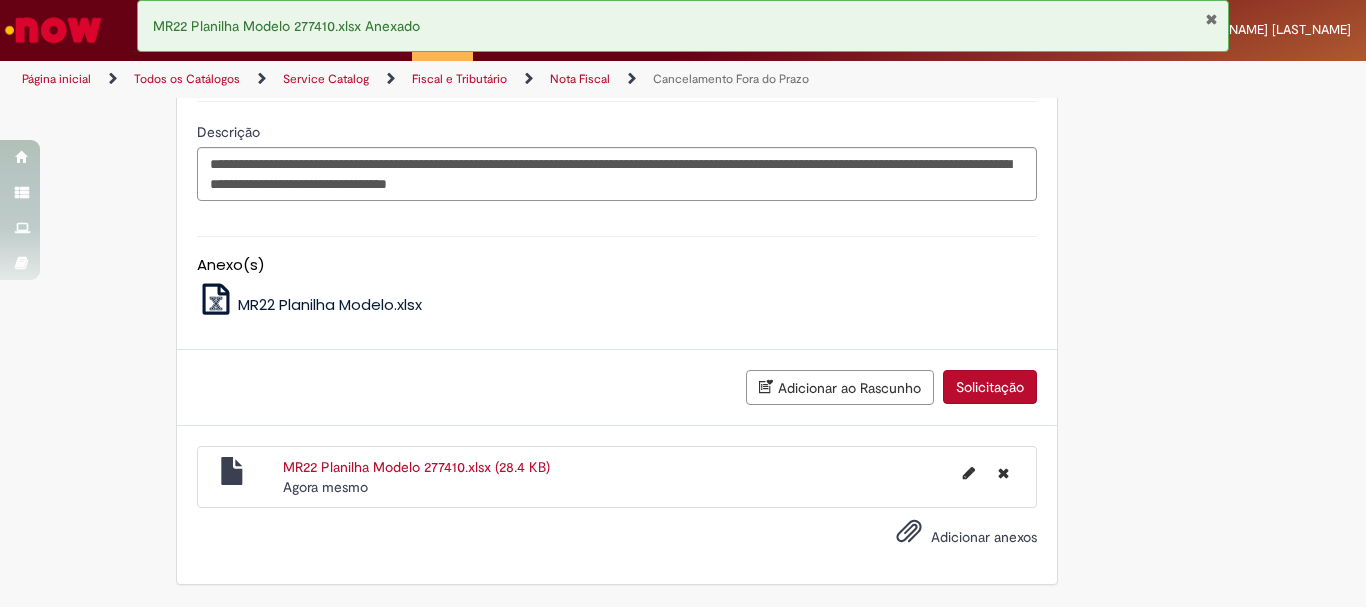 click on "Solicitação" at bounding box center [990, 387] 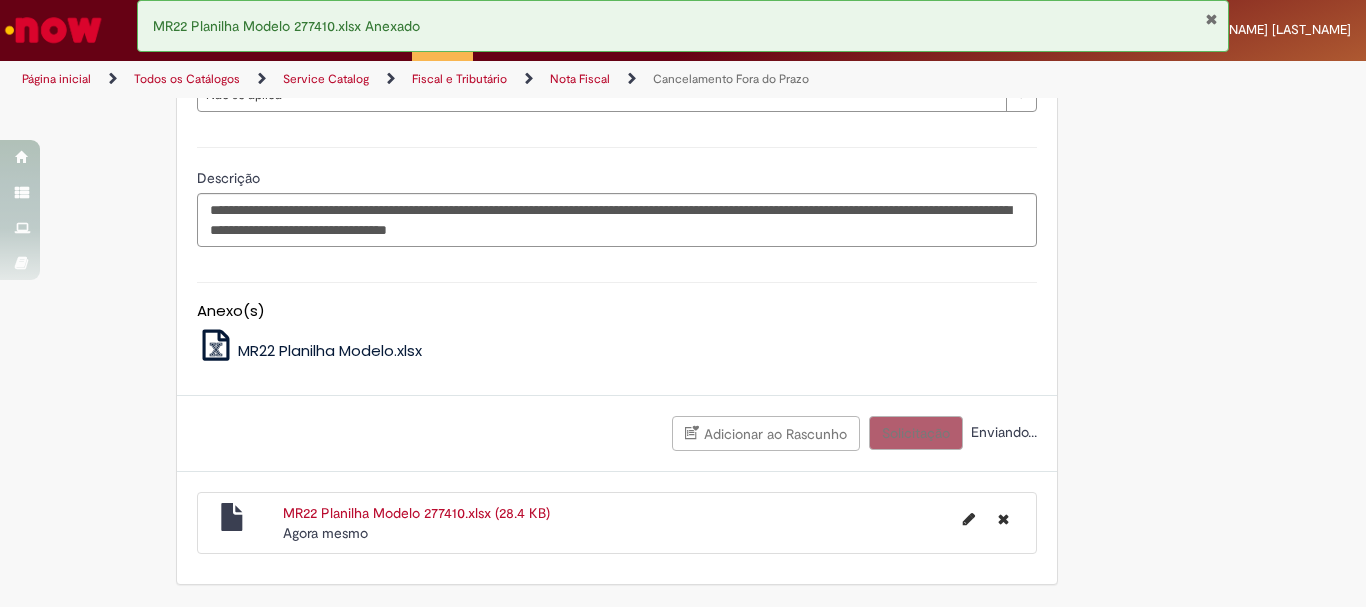 scroll, scrollTop: 3221, scrollLeft: 0, axis: vertical 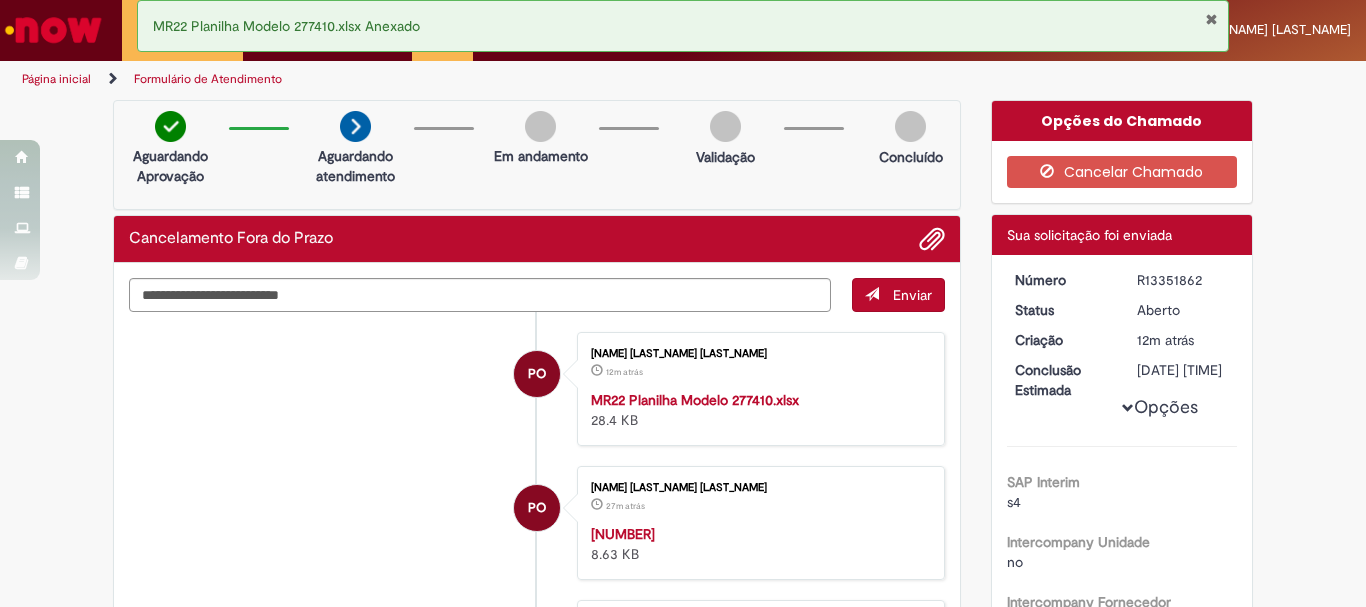 click on "R13351862" at bounding box center (1183, 280) 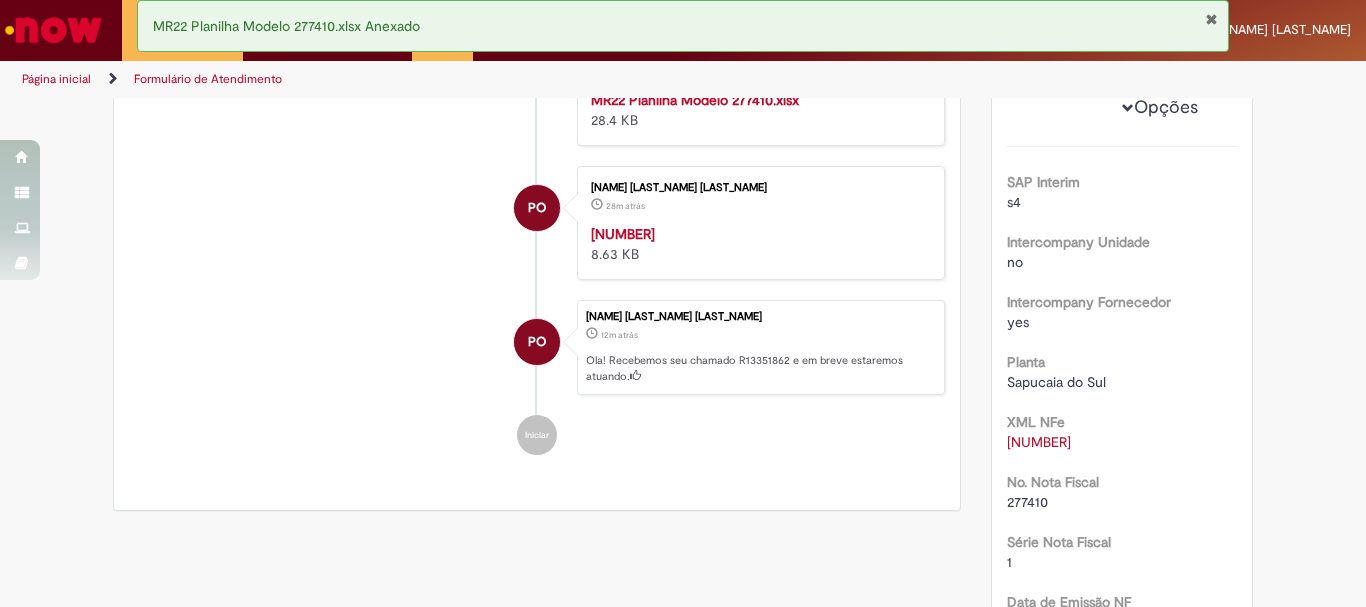 scroll, scrollTop: 0, scrollLeft: 0, axis: both 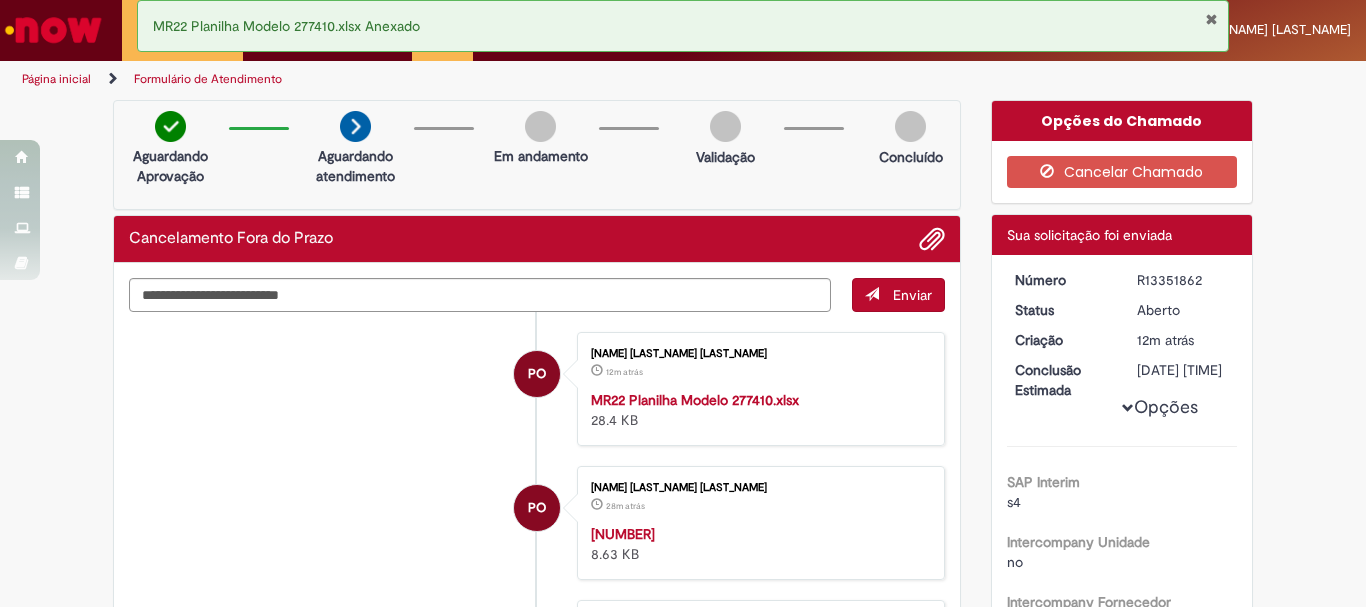 click on "Opções
SAP Interim
s4
Intercompany Unidade
no
Intercompany Fornecedor
yes
Planta
Sapucaia do Sul
XML NFe
43241207526557003982550010002774101864442347-procNFe.xml
No. Nota Fiscal
277410
Série Nota Fiscal
1
Data de Emissão NF
18/12/2024 21:20:21
Total IPI
240,94
UF Origem NFe
RS
UF Destino NFe
RS
Data Hora Autorização
18/12/2024 21:21:22
Emitente - Nome
Ambev S.A. Filial Sapucaia
Emitente - CNPJ
07526557003982
Destinatário - Nome
IRMAOS ANDREAZZA LTDA" at bounding box center [1122, 1401] 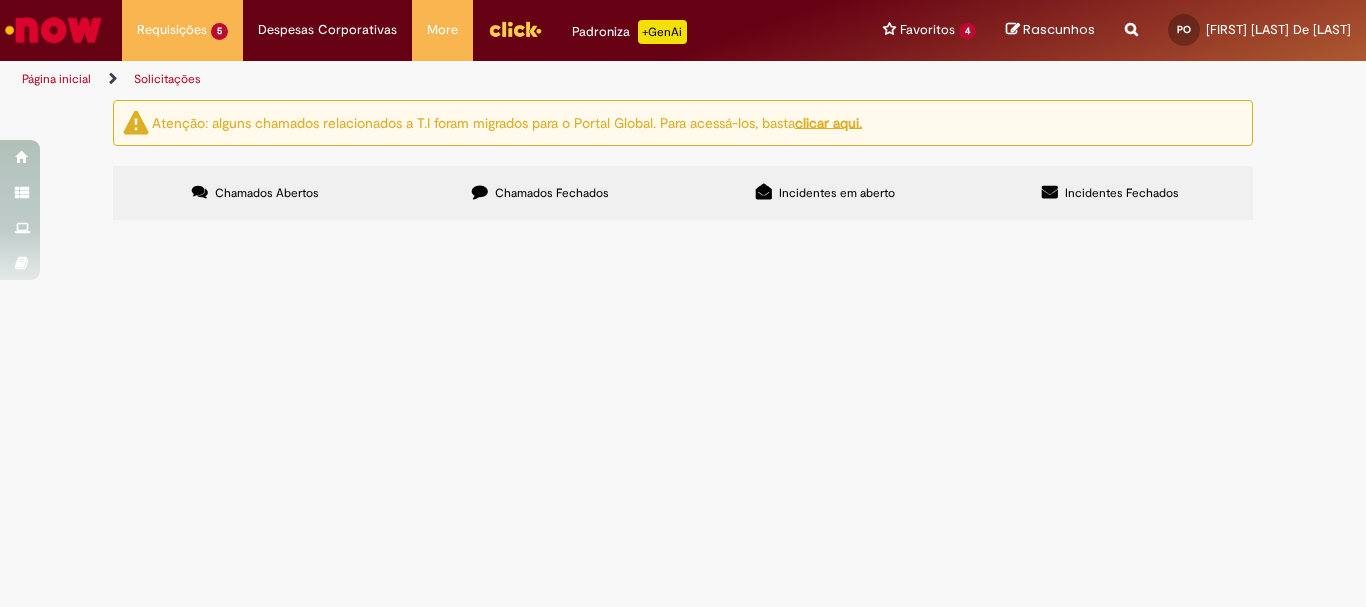 scroll, scrollTop: 0, scrollLeft: 0, axis: both 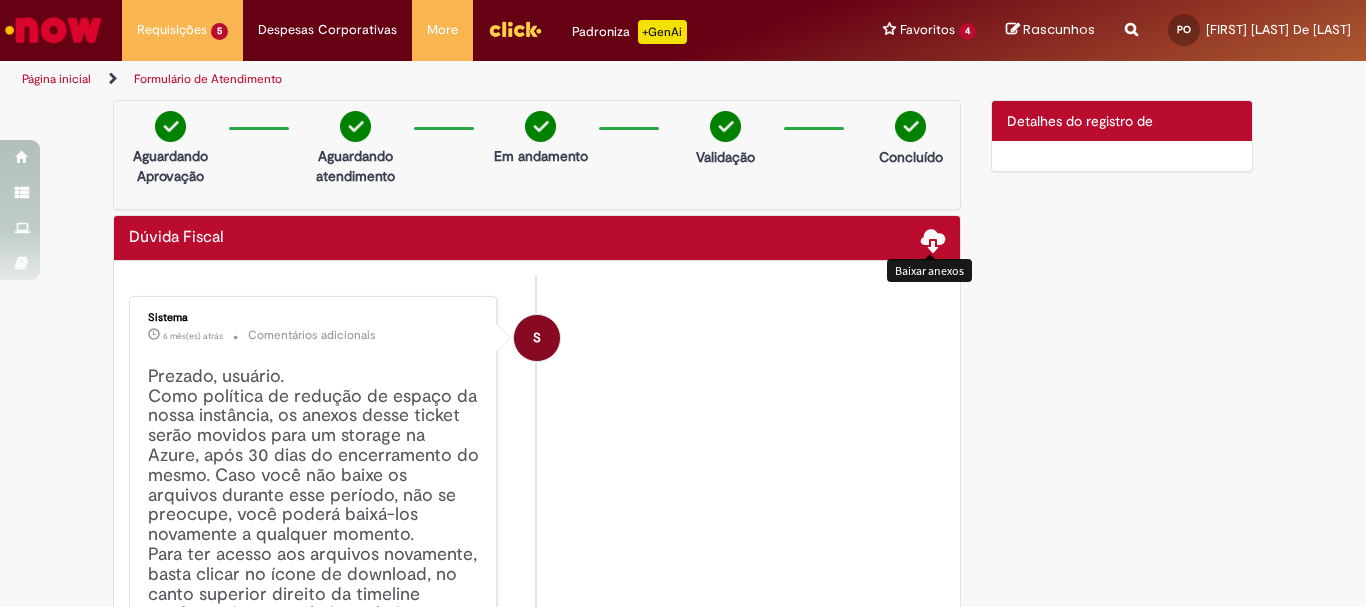 click at bounding box center (933, 239) 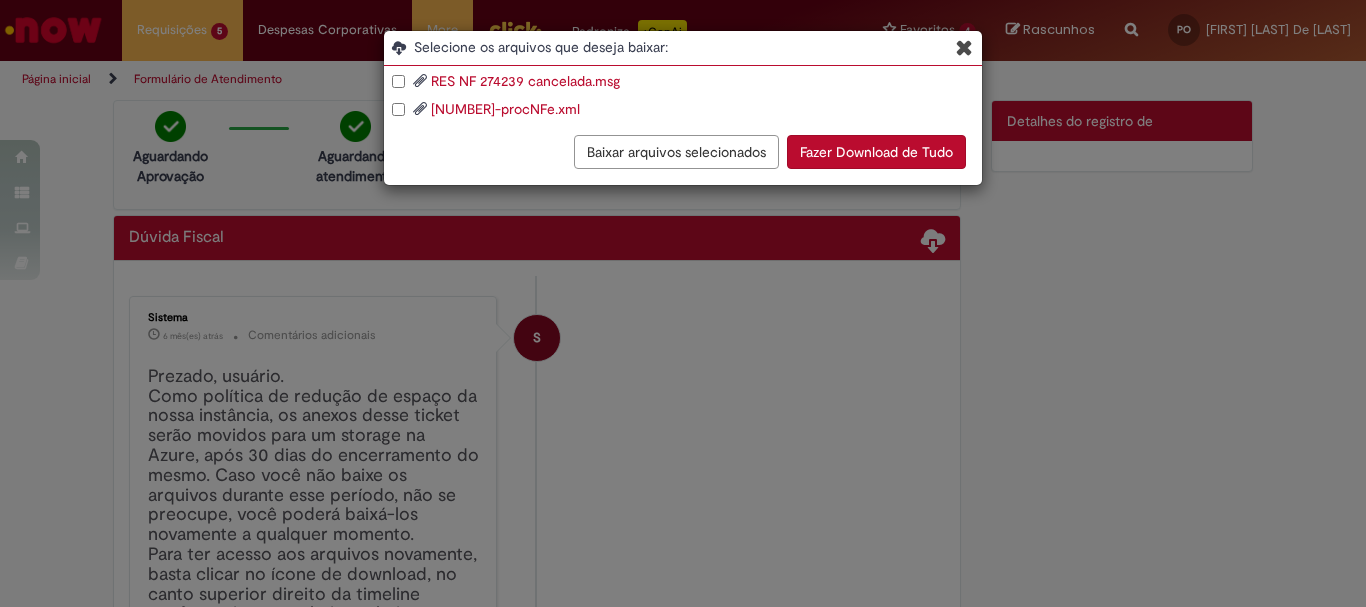 click at bounding box center (964, 47) 